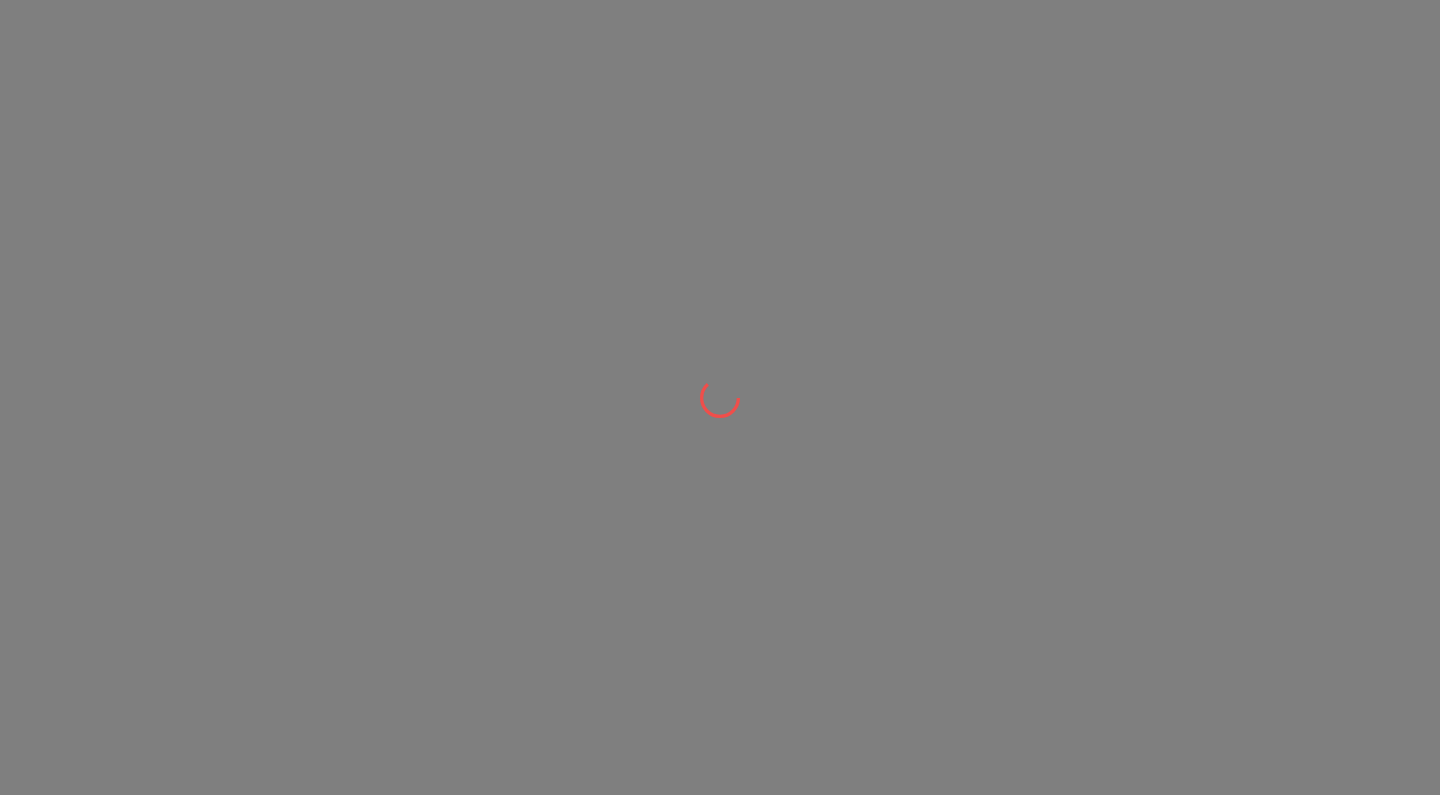 scroll, scrollTop: 0, scrollLeft: 0, axis: both 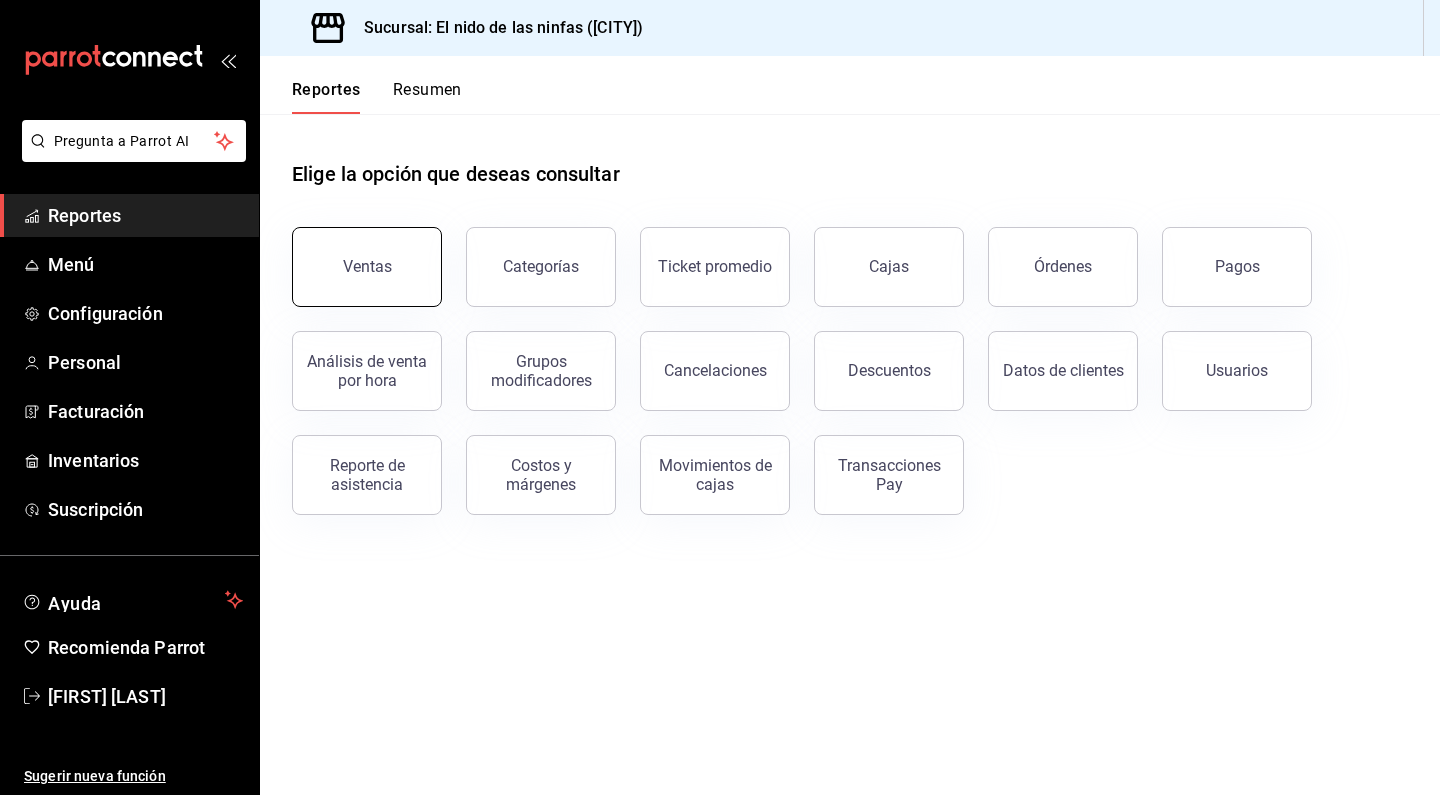 click on "Ventas" at bounding box center (367, 267) 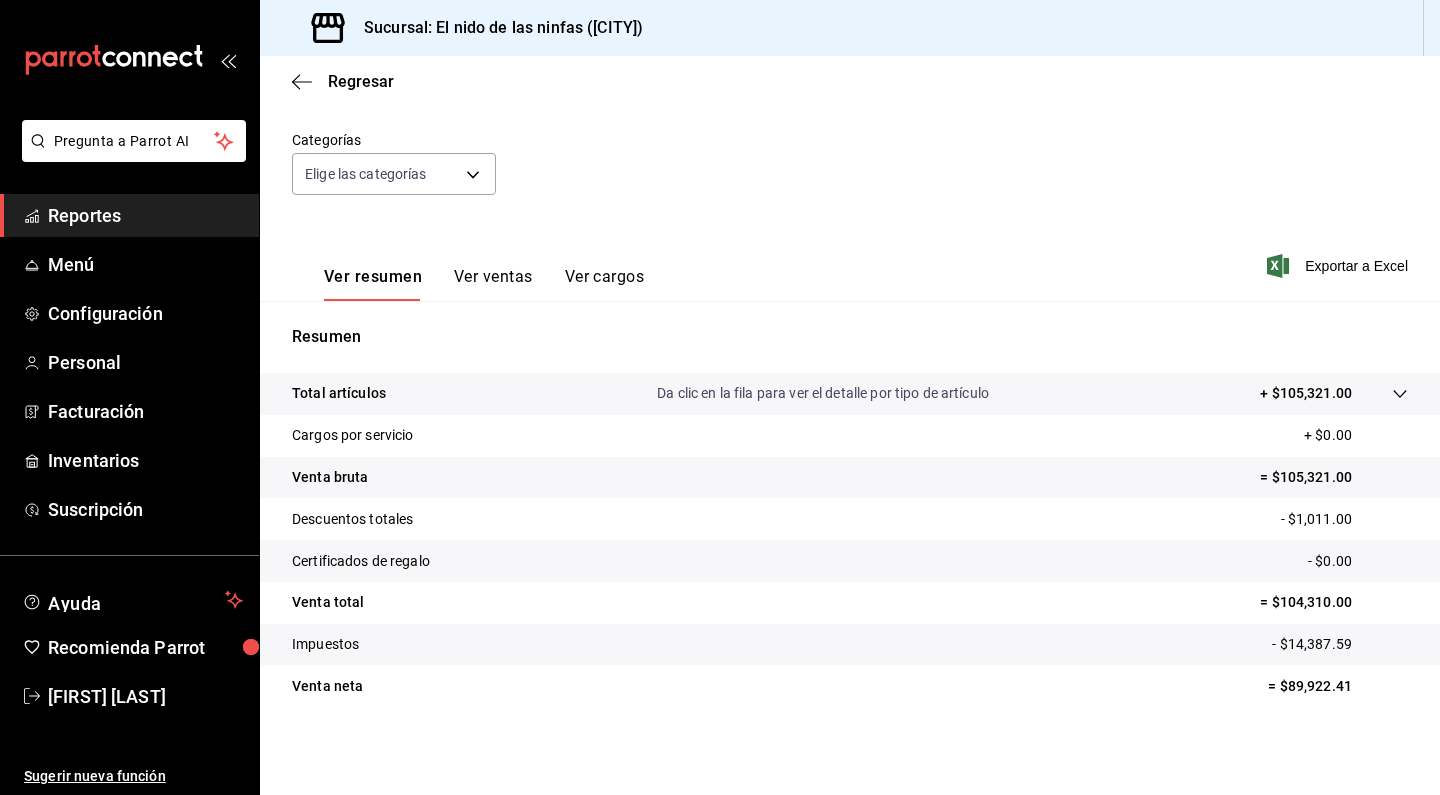 scroll, scrollTop: 163, scrollLeft: 0, axis: vertical 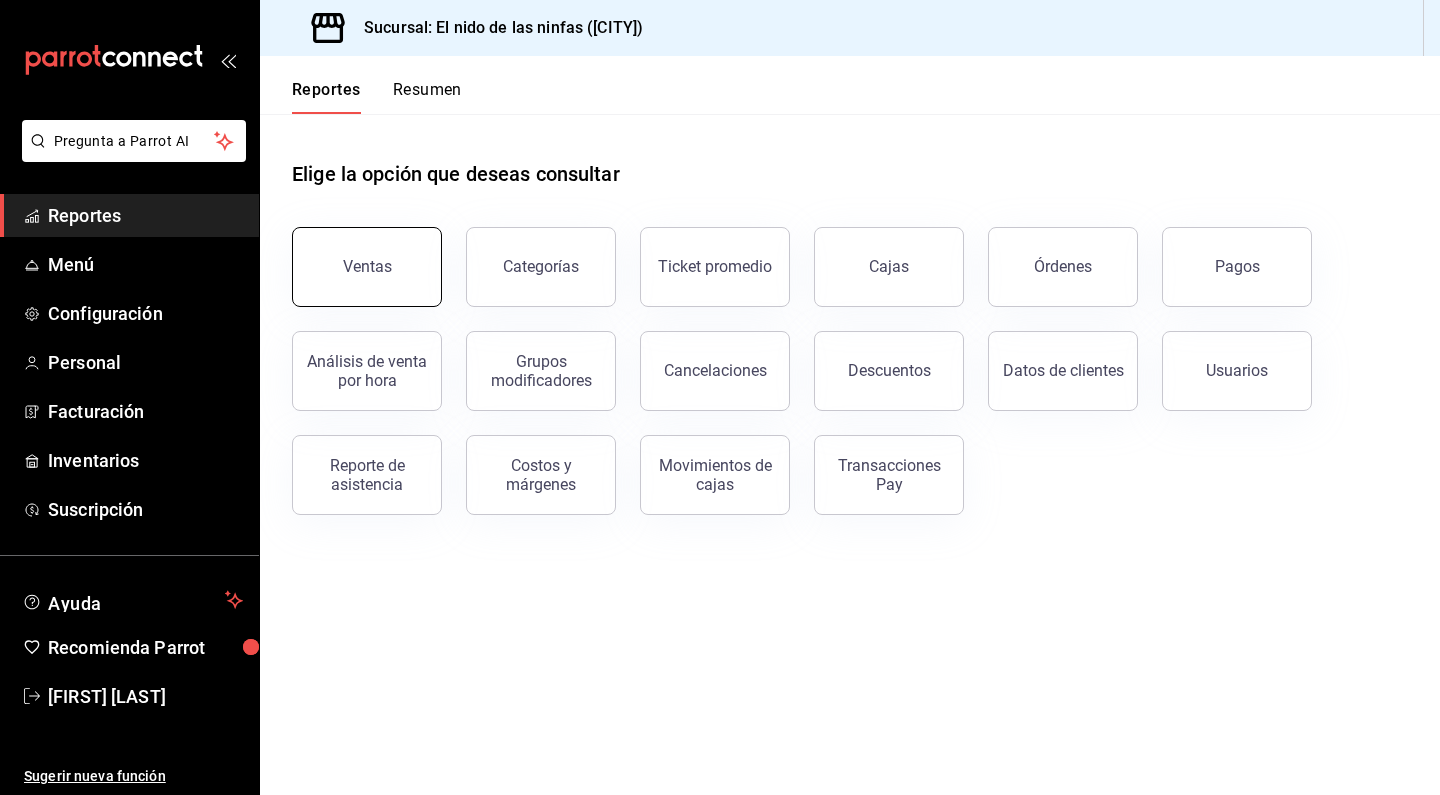 click on "Ventas" at bounding box center (367, 267) 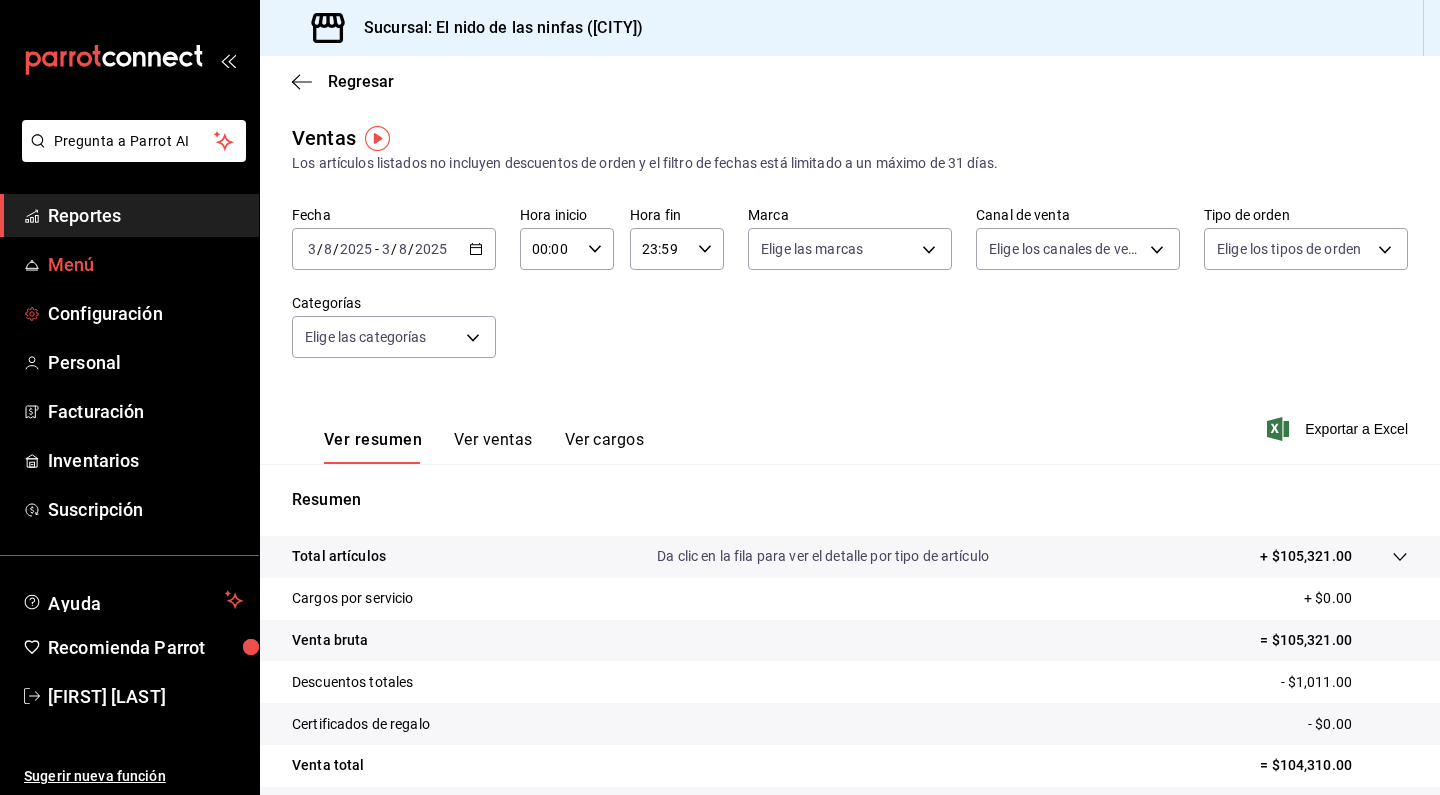 click on "Menú" at bounding box center (145, 264) 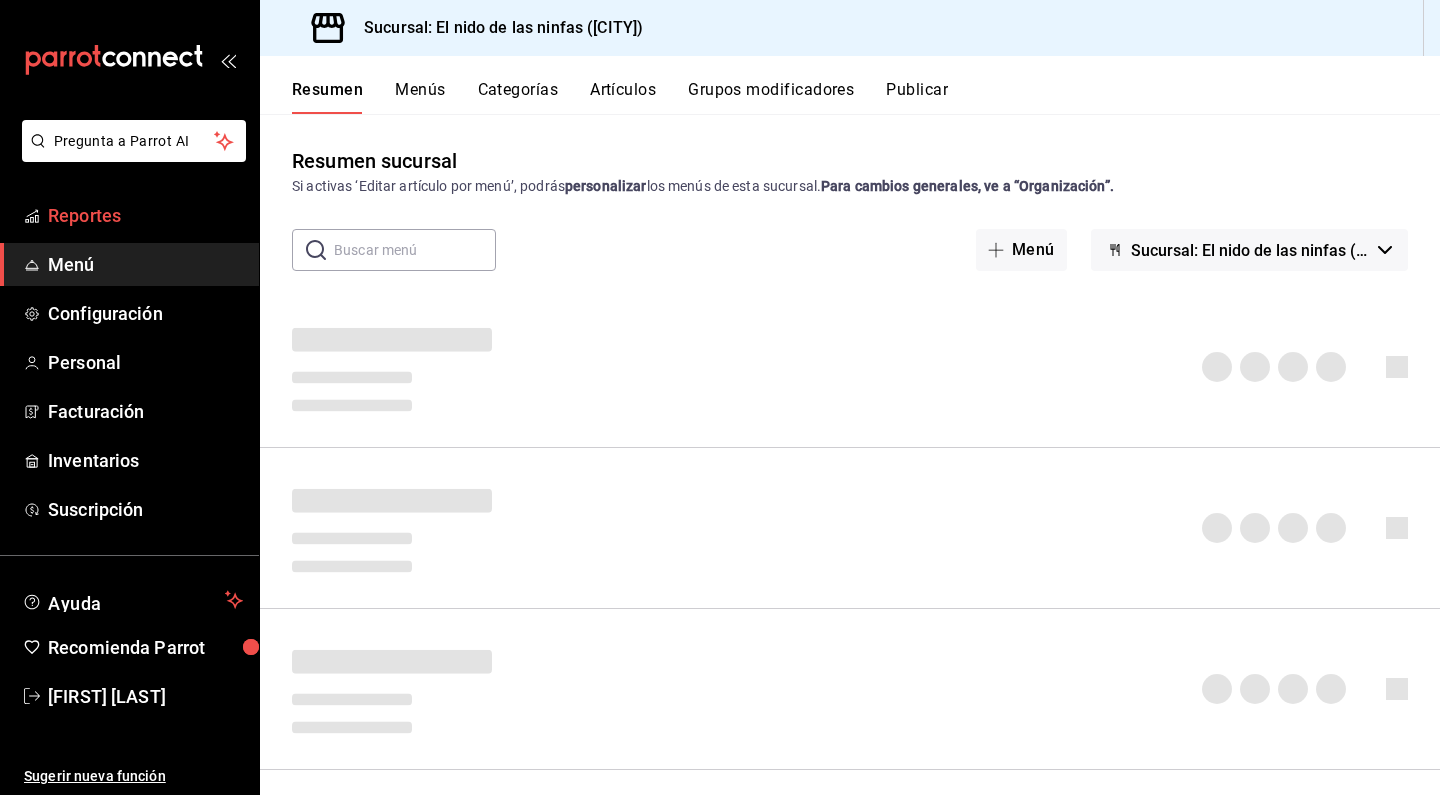click on "Reportes" at bounding box center (145, 215) 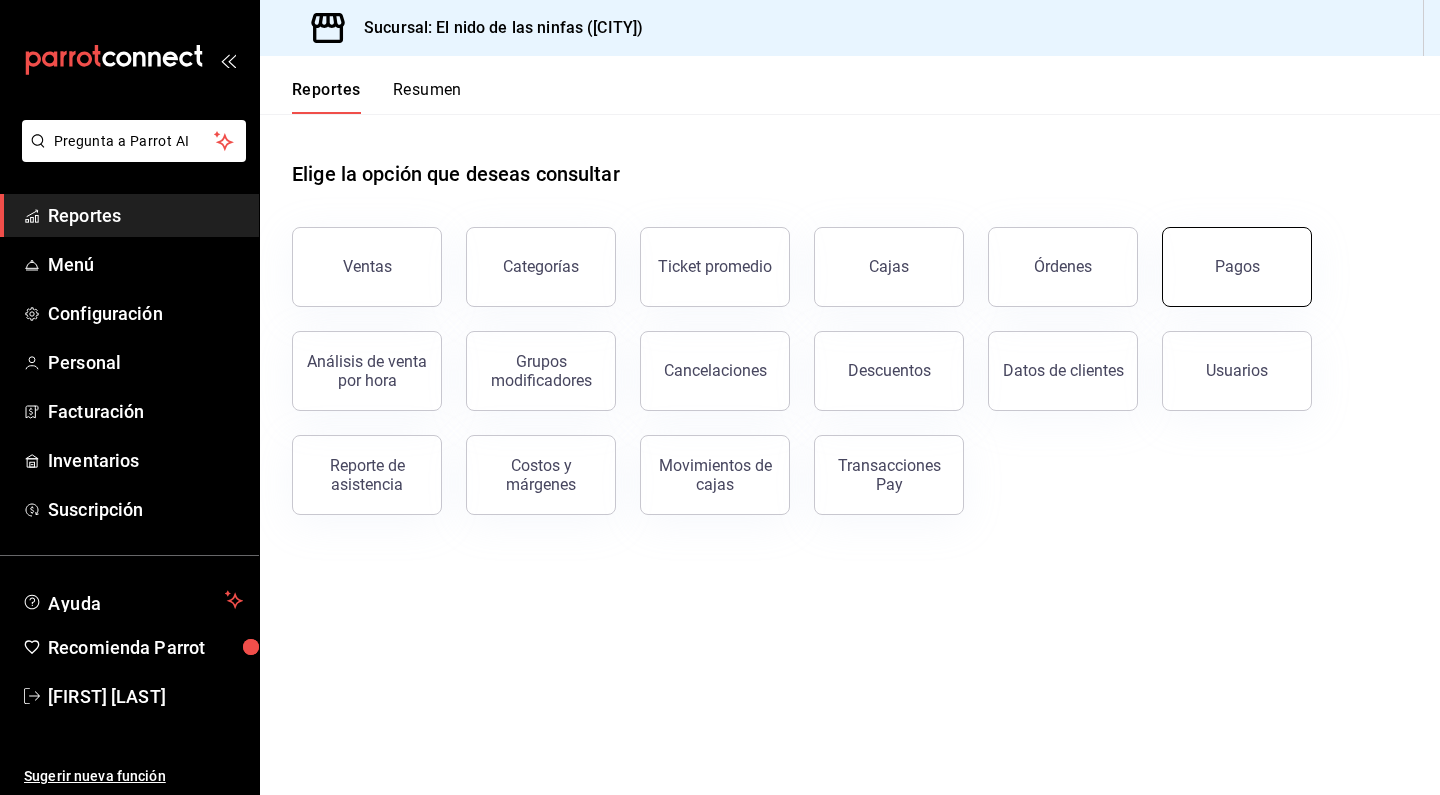 click on "Pagos" at bounding box center [1237, 267] 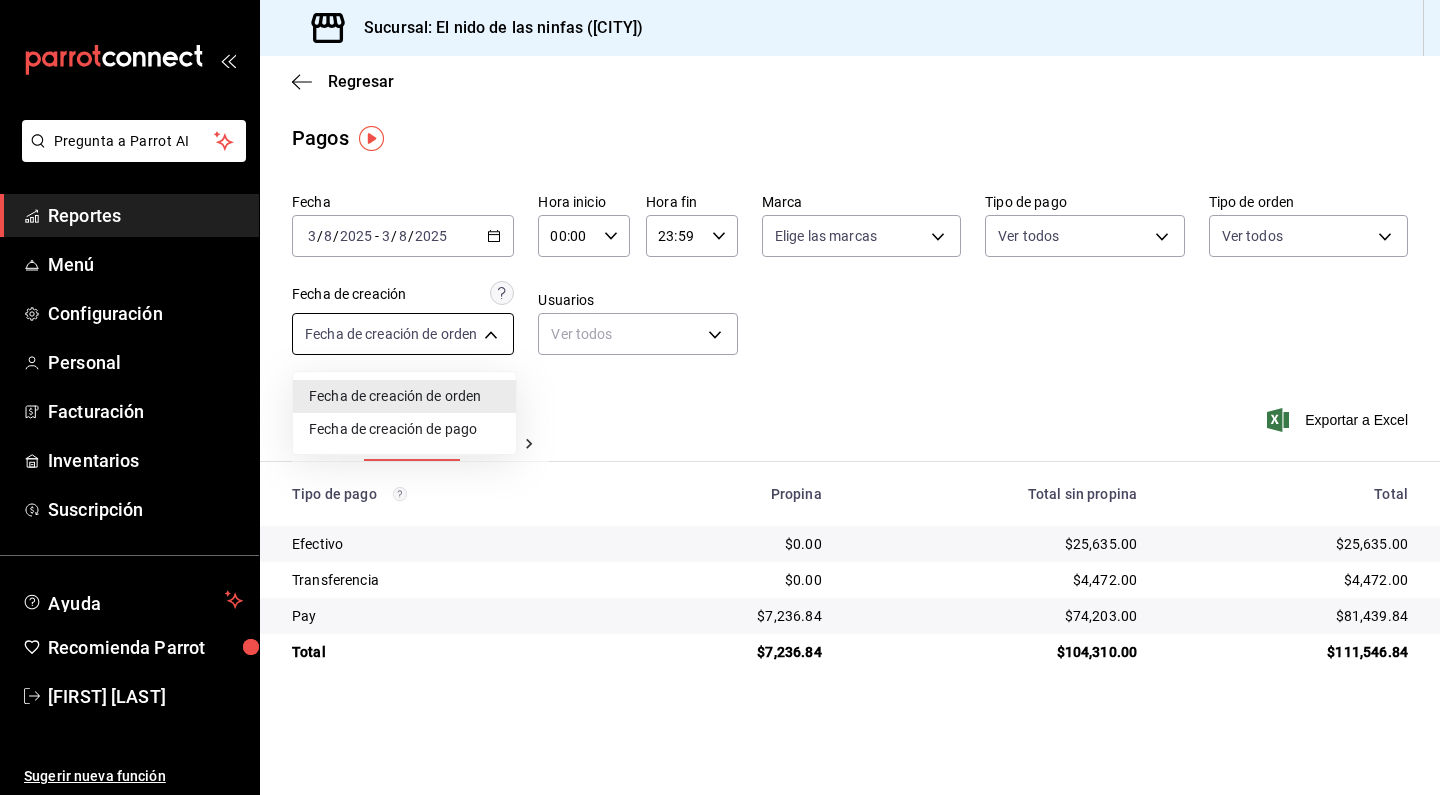 click on "Pregunta a Parrot AI Reportes   Menú   Configuración   Personal   Facturación   Inventarios   Suscripción   Ayuda Recomienda Parrot   [FIRST] [LAST]   Sugerir nueva función   Sucursal: El nido de las ninfas ([CITY]) Regresar Pagos Fecha 2025-08-03 3 / 8 / 2025 - 2025-08-03 3 / 8 / 2025 Hora inicio 00:00 Hora inicio Hora fin 23:59 Hora fin Marca Elige las marcas Tipo de pago Ver todos Tipo de orden Ver todos Fecha de creación   Fecha de creación de orden ORDER Usuarios Ver todos null Ver resumen Ver pagos Exportar a Excel Tipo de pago   Propina Total sin propina Total Efectivo $0.00 $25,635.00 $25,635.00 Transferencia $0.00 $4,472.00 $4,472.00 Pay $7,236.84 $74,203.00 $81,439.84 Total $7,236.84 $104,310.00 $111,546.84 GANA 1 MES GRATIS EN TU SUSCRIPCIÓN AQUÍ Ver video tutorial Ir a video Pregunta a Parrot AI Reportes   Menú   Configuración   Personal   Facturación   Inventarios   Suscripción   Ayuda Recomienda Parrot   [FIRST] [LAST]   Sugerir nueva función   Visitar centro de ayuda ([PHONE])" at bounding box center [720, 397] 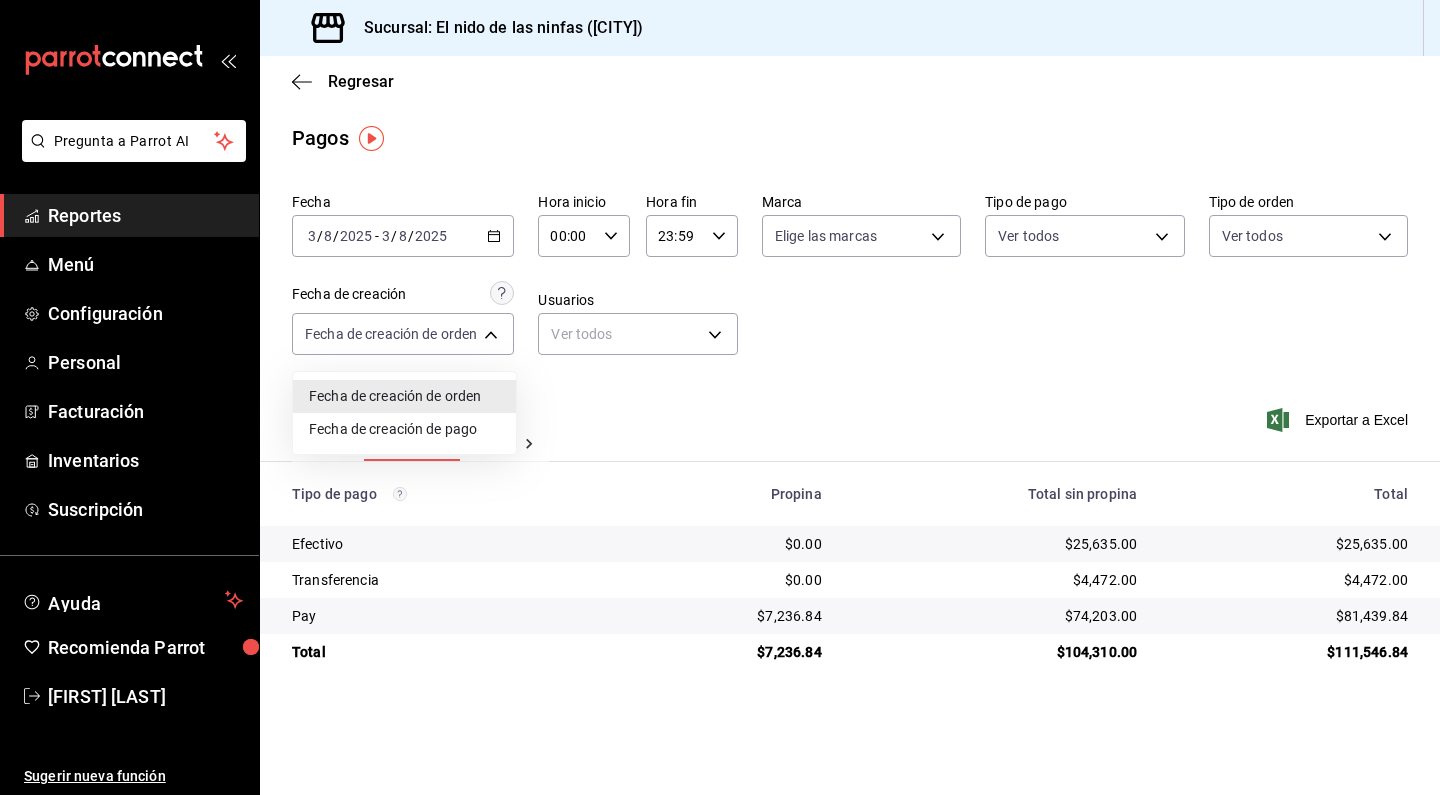 click at bounding box center [720, 397] 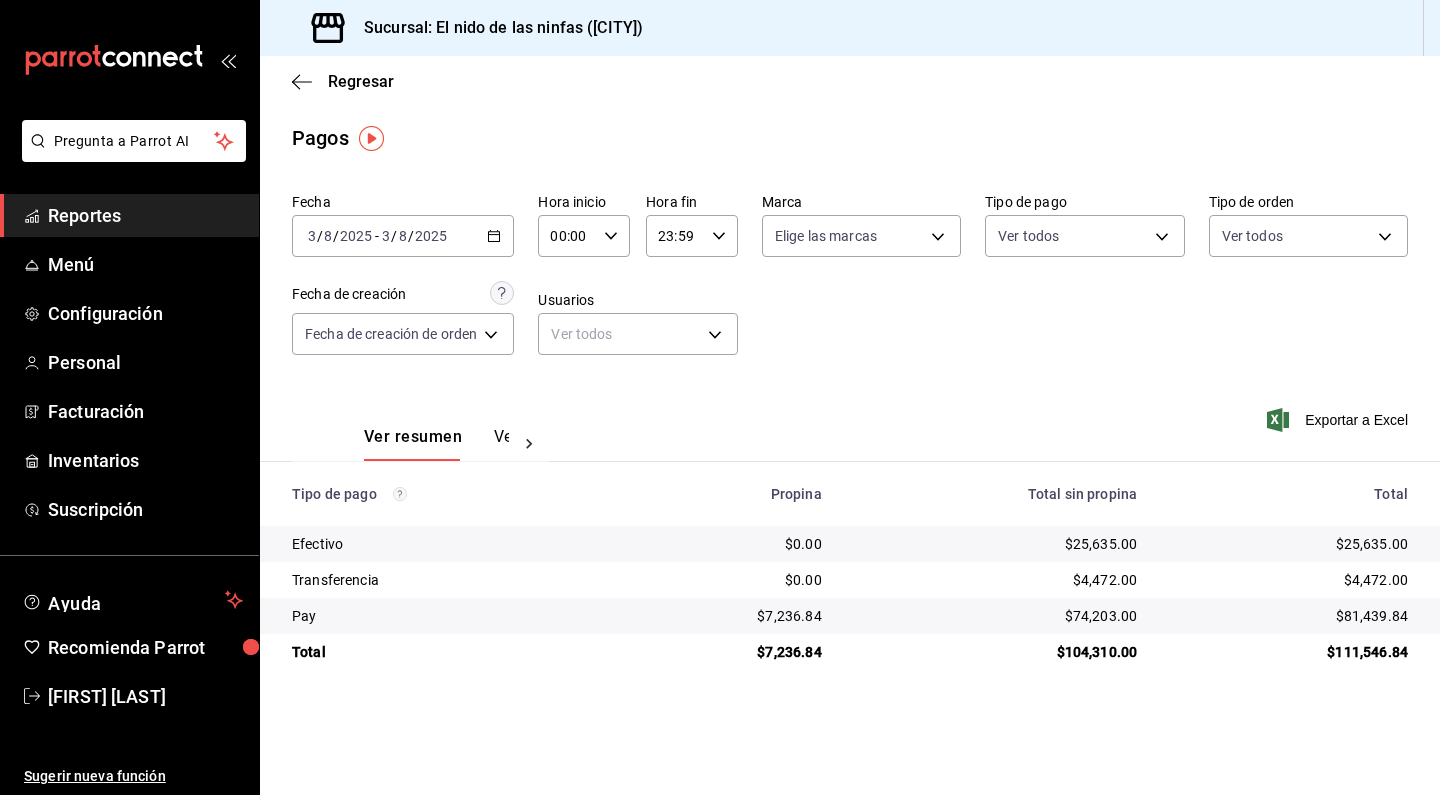 click on "Pregunta a Parrot AI Reportes   Menú   Configuración   Personal   Facturación   Inventarios   Suscripción   Ayuda Recomienda Parrot   [FIRST] [LAST]   Sugerir nueva función   Sucursal: El nido de las ninfas ([CITY]) Regresar Pagos Fecha 2025-08-03 3 / 8 / 2025 - 2025-08-03 3 / 8 / 2025 Hora inicio 00:00 Hora inicio Hora fin 23:59 Hora fin Marca Elige las marcas Tipo de pago Ver todos Tipo de orden Ver todos Fecha de creación   Fecha de creación de orden ORDER Usuarios Ver todos null Ver resumen Ver pagos Exportar a Excel Tipo de pago   Propina Total sin propina Total Efectivo $0.00 $25,635.00 $25,635.00 Transferencia $0.00 $4,472.00 $4,472.00 Pay $7,236.84 $74,203.00 $81,439.84 Total $7,236.84 $104,310.00 $111,546.84 GANA 1 MES GRATIS EN TU SUSCRIPCIÓN AQUÍ Ver video tutorial Ir a video Pregunta a Parrot AI Reportes   Menú   Configuración   Personal   Facturación   Inventarios   Suscripción   Ayuda Recomienda Parrot   [FIRST] [LAST]   Sugerir nueva función   Visitar centro de ayuda ([PHONE])" at bounding box center (720, 397) 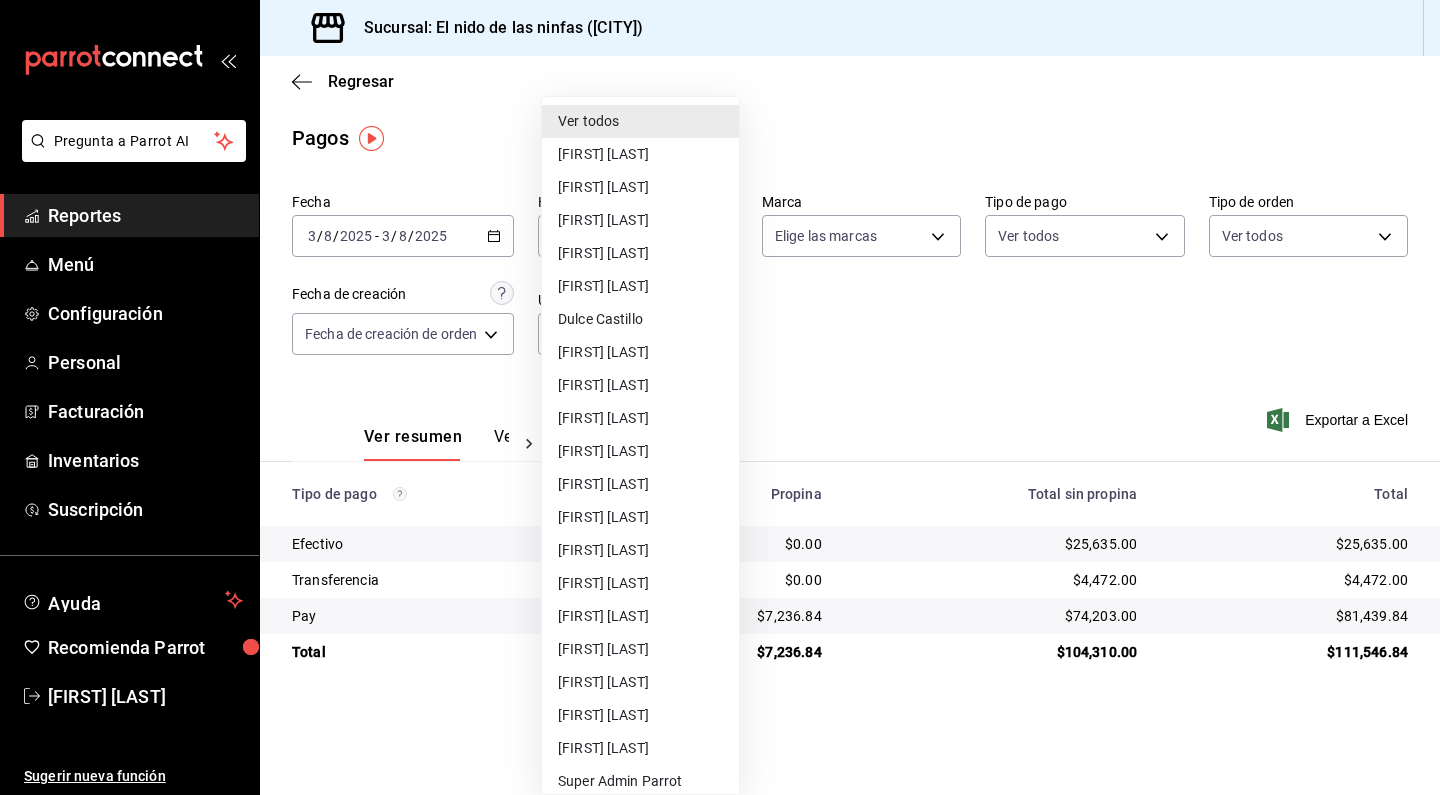 click on "Dulce Castillo" at bounding box center [640, 319] 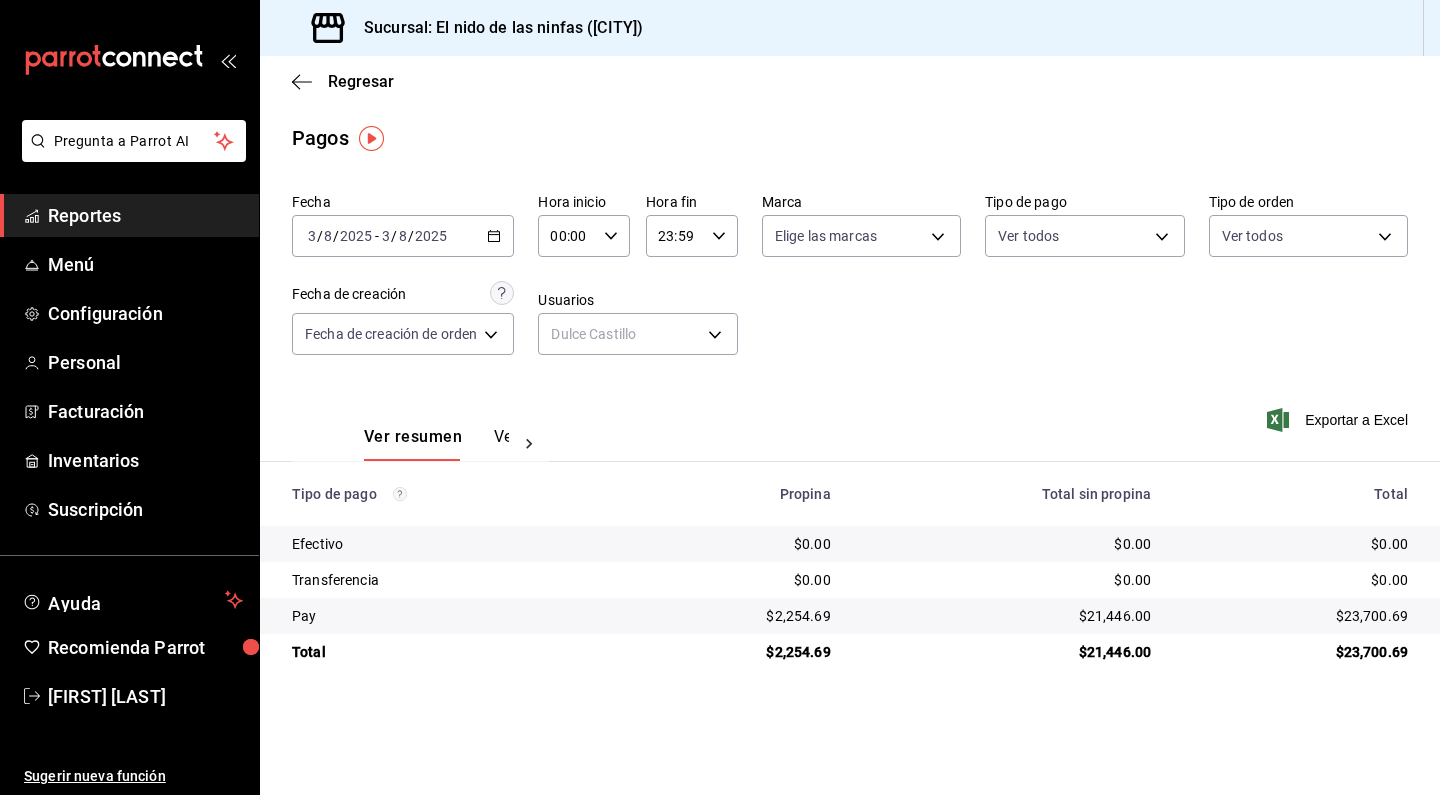 click on "Pregunta a Parrot AI Reportes   Menú   Configuración   Personal   Facturación   Inventarios   Suscripción   Ayuda Recomienda Parrot   [FIRST] [LAST]   Sugerir nueva función   Sucursal: El nido de las ninfas ([CITY]) Regresar Pagos Fecha 2025-08-03 3 / 8 / 2025 - 2025-08-03 3 / 8 / 2025 Hora inicio 00:00 Hora inicio Hora fin 23:59 Hora fin Marca Elige las marcas Tipo de pago Ver todos Tipo de orden Ver todos Fecha de creación   Fecha de creación de orden ORDER Usuarios [FIRST] [LAST] [UUID] Ver resumen Ver pagos Exportar a Excel Tipo de pago   Propina Total sin propina Total Efectivo $0.00 $0.00 $0.00 Transferencia $0.00 $0.00 $0.00 Pay $2,254.69 $21,446.00 $23,700.69 Total $2,254.69 $21,446.00 $23,700.69 GANA 1 MES GRATIS EN TU SUSCRIPCIÓN AQUÍ Ver video tutorial Ir a video Pregunta a Parrot AI Reportes   Menú   Configuración   Personal   Facturación   Inventarios   Suscripción   Ayuda Recomienda Parrot   [FIRST] [LAST]   Sugerir nueva función   ([PHONE])" at bounding box center [720, 397] 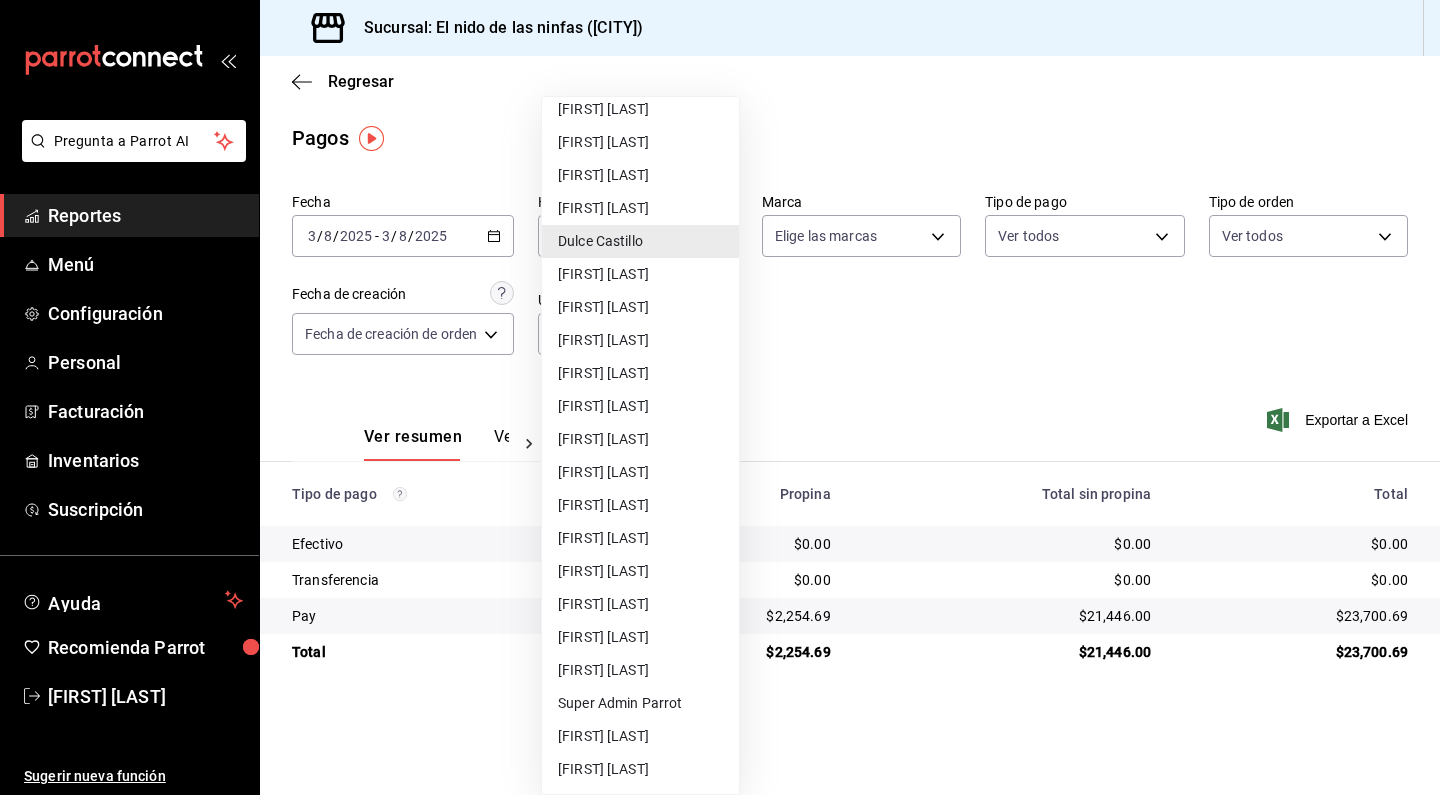 scroll, scrollTop: 78, scrollLeft: 0, axis: vertical 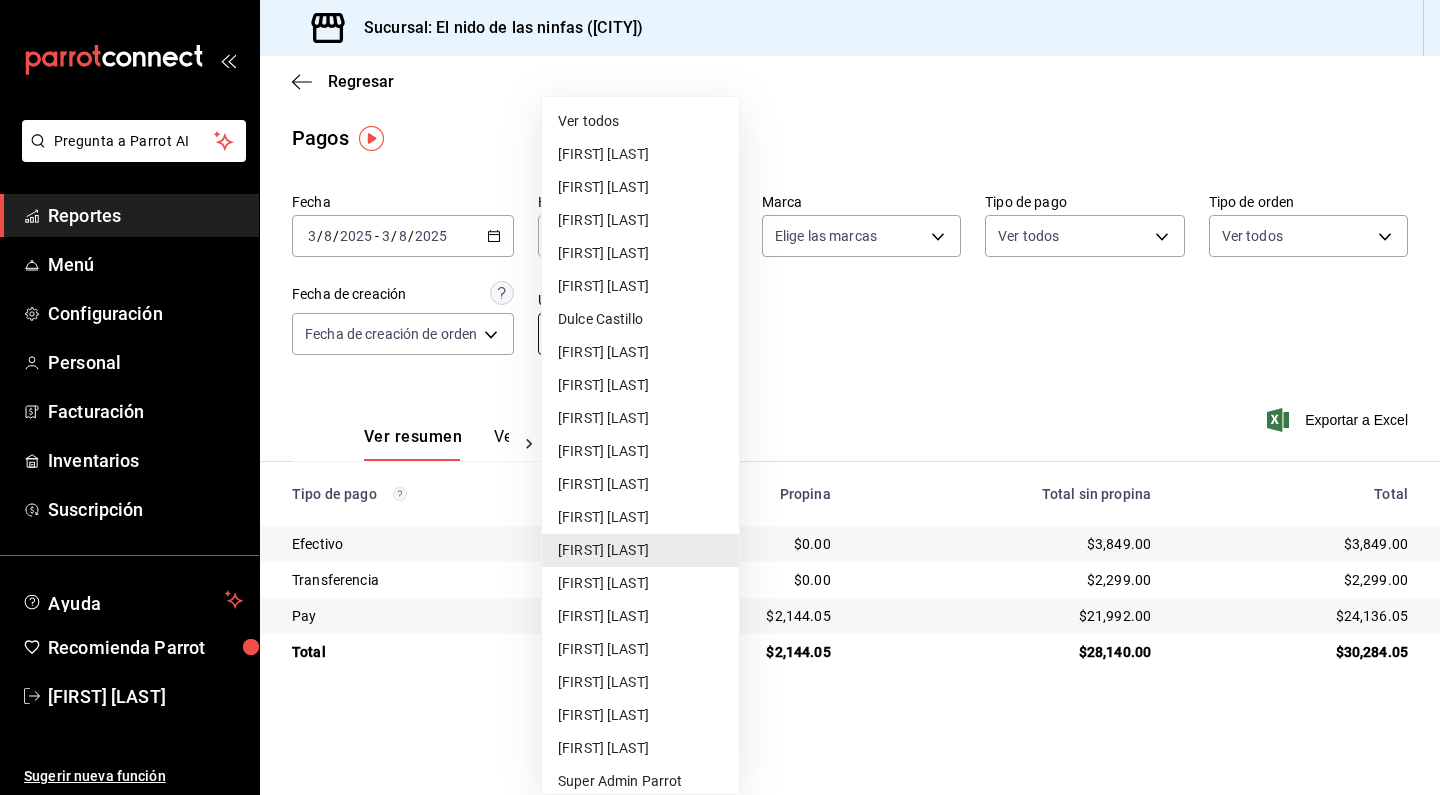 click on "Pregunta a Parrot AI Reportes   Menú   Configuración   Personal   Facturación   Inventarios   Suscripción   Ayuda Recomienda Parrot   [FIRST] [LAST]   Sugerir nueva función   Sucursal: El nido de las ninfas ([CITY]) Regresar Pagos Fecha 2025-08-03 3 / 8 / 2025 - 2025-08-03 3 / 8 / 2025 Hora inicio 00:00 Hora inicio Hora fin 23:59 Hora fin Marca Elige las marcas Tipo de pago Ver todos Tipo de orden Ver todos Fecha de creación   Fecha de creación de orden ORDER Usuarios [FIRST] [LAST] [UUID] Ver resumen Ver pagos Exportar a Excel Tipo de pago   Propina Total sin propina Total Efectivo $0.00 $3,849.00 $3,849.00 Transferencia $0.00 $2,299.00 $2,299.00 Pay $2,144.05 $21,992.00 $24,136.05 Total $2,144.05 $28,140.00 $30,284.05 GANA 1 MES GRATIS EN TU SUSCRIPCIÓN AQUÍ Ver video tutorial Ir a video Pregunta a Parrot AI Reportes   Menú   Configuración   Personal   Facturación   Inventarios   Suscripción   Ayuda Recomienda Parrot   [FIRST] [LAST]   Sugerir nueva función" at bounding box center [720, 397] 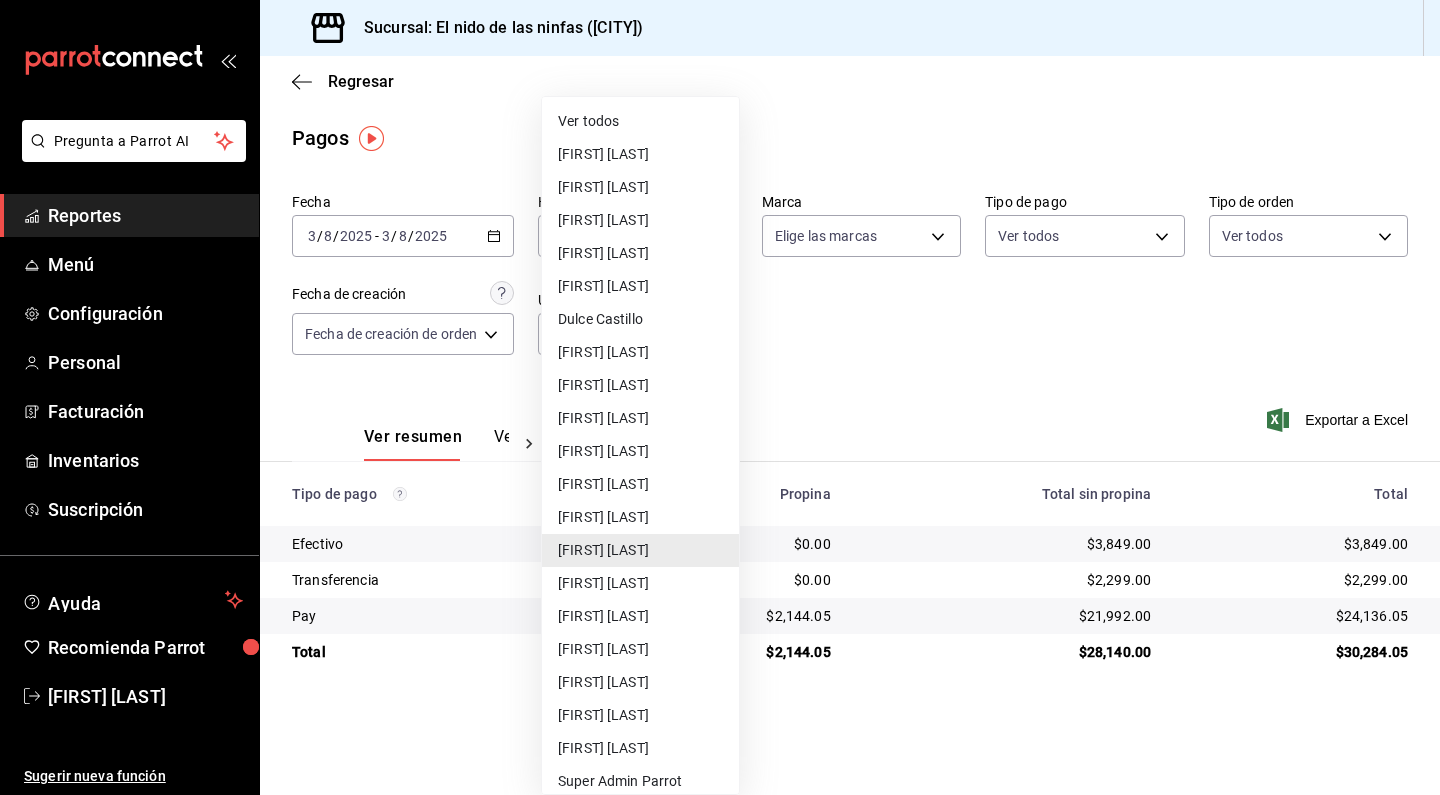 scroll, scrollTop: 54, scrollLeft: 0, axis: vertical 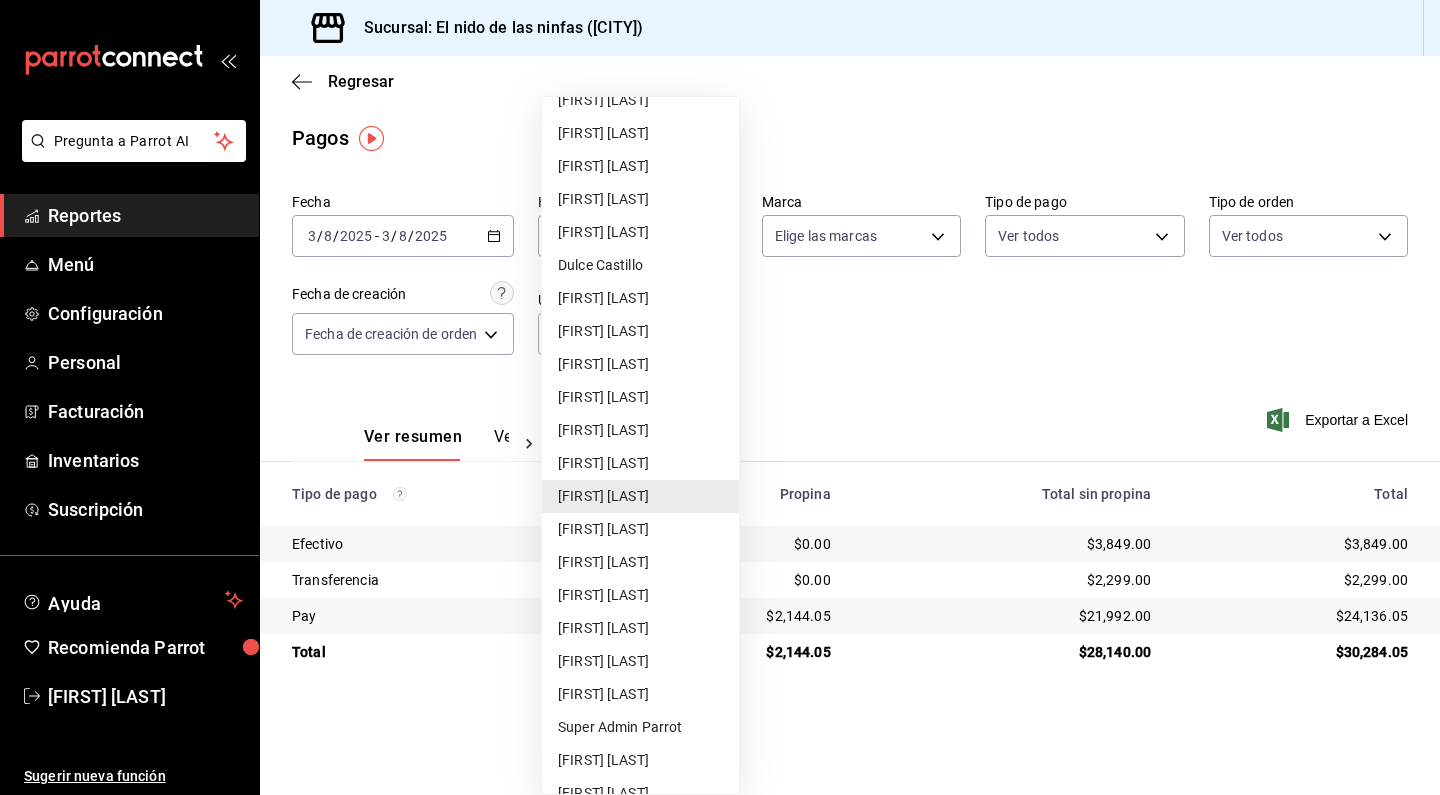 click on "[FIRST] [LAST]" at bounding box center [640, 562] 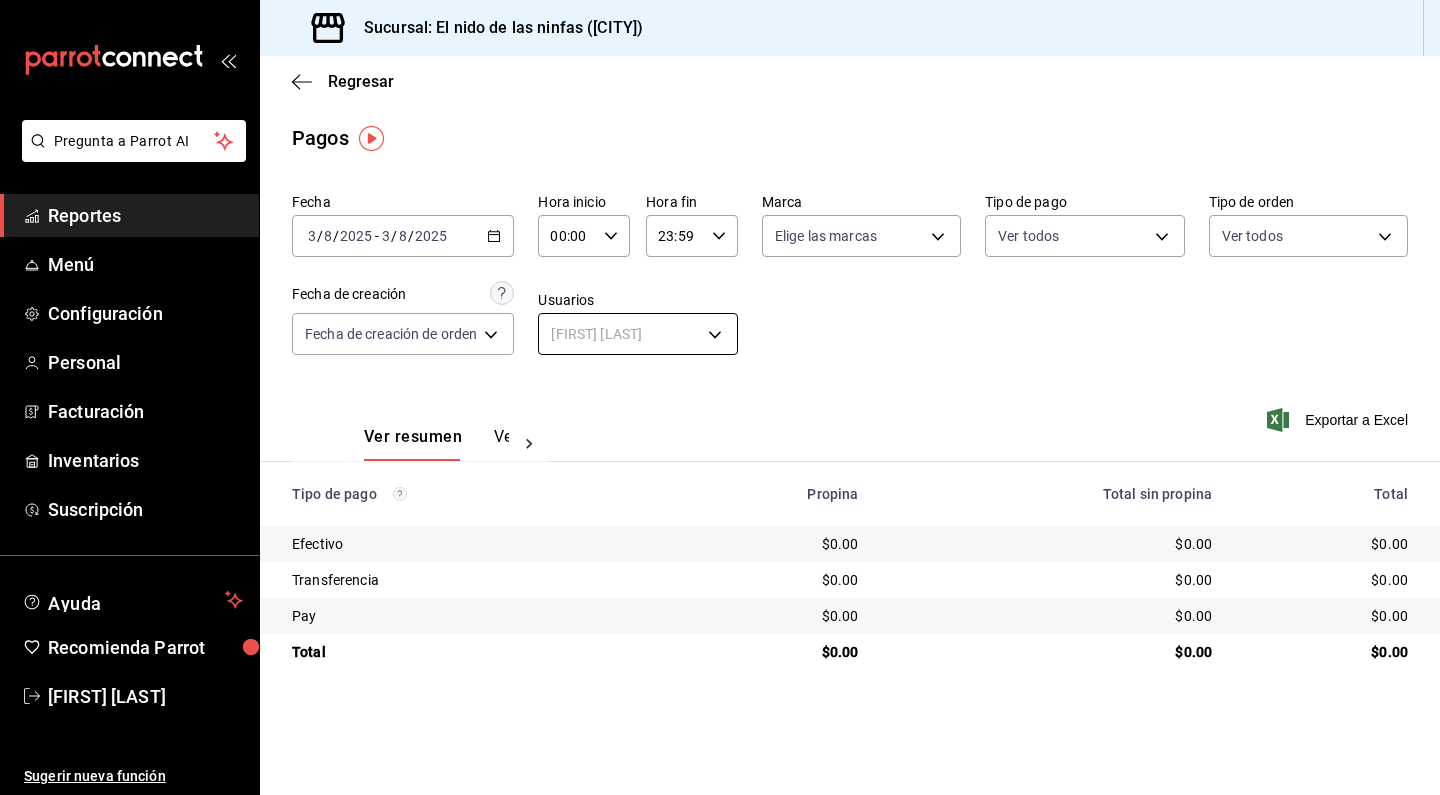 click on "Pregunta a Parrot AI Reportes   Menú   Configuración   Personal   Facturación   Inventarios   Suscripción   Ayuda Recomienda Parrot   [FIRST] [LAST]   Sugerir nueva función   Sucursal: El nido de las ninfas ([CITY]) Regresar Pagos Fecha 2025-08-03 3 / 8 / 2025 - 2025-08-03 3 / 8 / 2025 Hora inicio 00:00 Hora inicio Hora fin 23:59 Hora fin Marca Elige las marcas Tipo de pago Ver todos Tipo de orden Ver todos Fecha de creación   Fecha de creación de orden ORDER Usuarios [FIRST] [LAST] [UUID] Ver resumen Ver pagos Exportar a Excel Tipo de pago   Propina Total sin propina Total Efectivo $0.00 $0.00 $0.00 Transferencia $0.00 $0.00 $0.00 Pay $0.00 $0.00 $0.00 Total $0.00 $0.00 $0.00 GANA 1 MES GRATIS EN TU SUSCRIPCIÓN AQUÍ ¿Recuerdas cómo empezó tu restaurante?
Hoy puedes ayudar a un colega a tener el mismo cambio que tú viviste.
Recomienda Parrot directamente desde tu Portal Administrador.
Es fácil y rápido.
🎁 Por cada restaurante que se una, ganas 1 mes gratis." at bounding box center [720, 397] 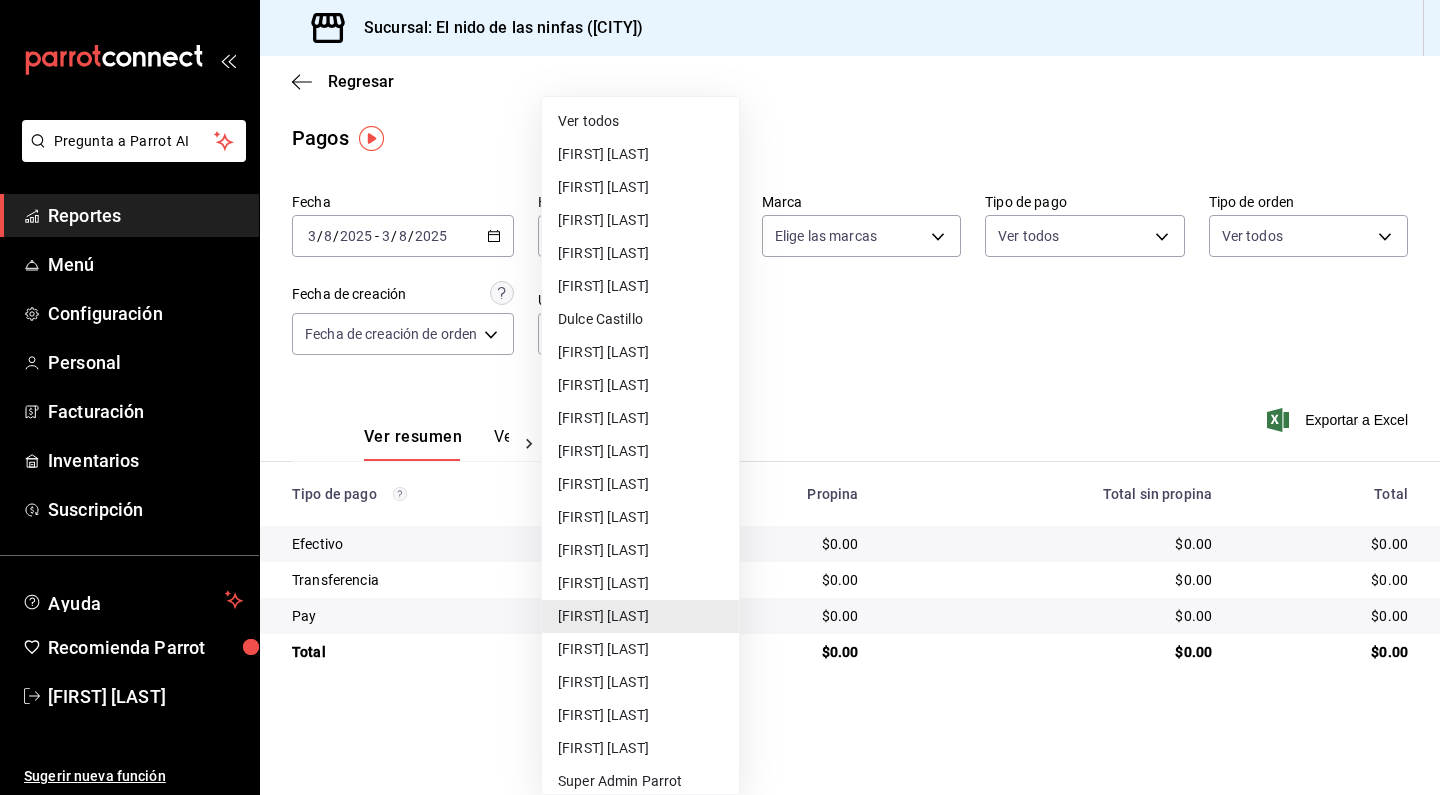 click on "[FIRST] [LAST]" at bounding box center (640, 583) 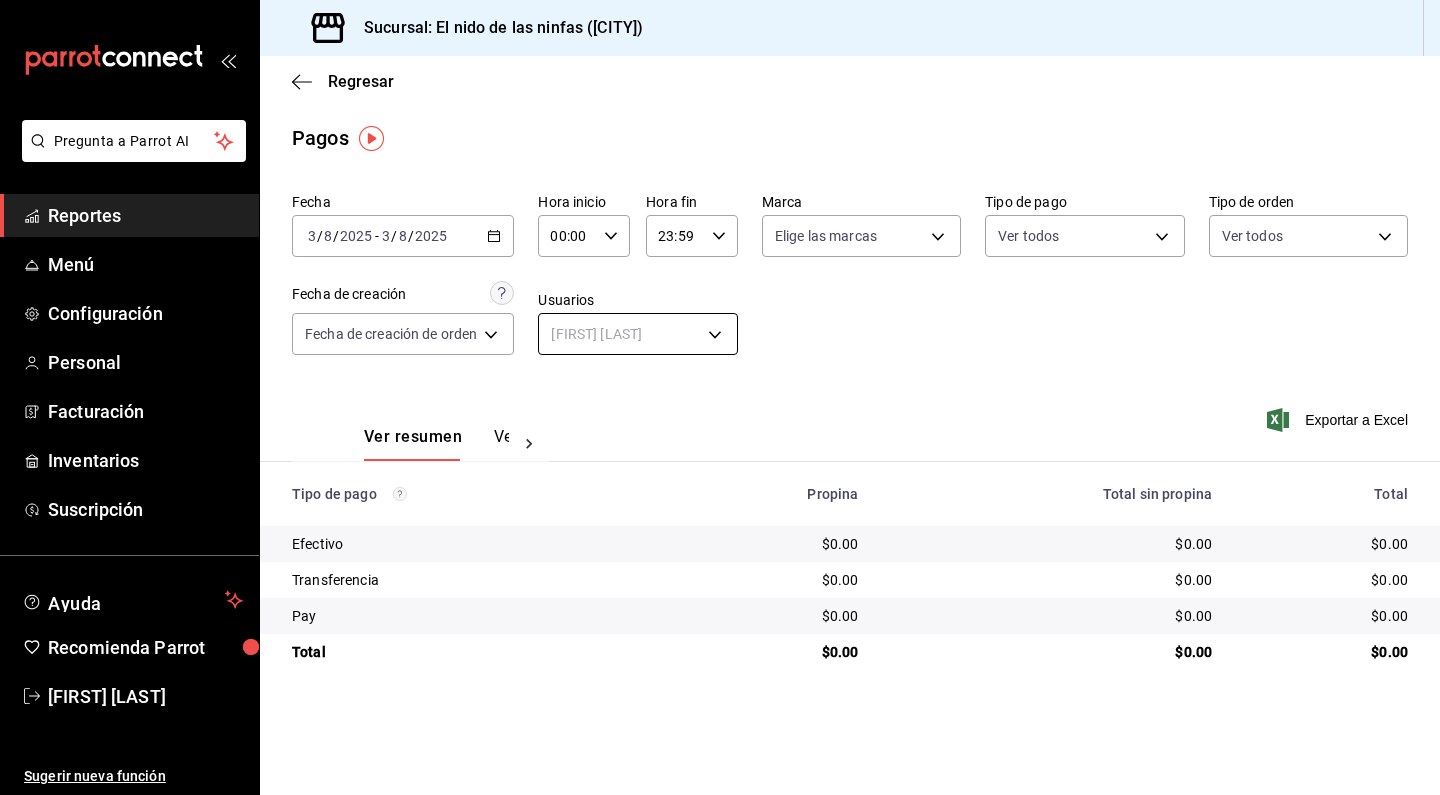 click on "Pregunta a Parrot AI Reportes   Menú   Configuración   Personal   Facturación   Inventarios   Suscripción   Ayuda Recomienda Parrot   [FIRST] [LAST]   Sugerir nueva función   Sucursal: El nido de las ninfas ([CITY]) Regresar Pagos Fecha 2025-08-03 3 / 8 / 2025 - 2025-08-03 3 / 8 / 2025 Hora inicio 00:00 Hora inicio Hora fin 23:59 Hora fin Marca Elige las marcas Tipo de pago Ver todos Tipo de orden Ver todos Fecha de creación   Fecha de creación de orden ORDER Usuarios [FIRST] [LAST] [UUID] Ver resumen Ver pagos Exportar a Excel Tipo de pago   Propina Total sin propina Total Efectivo $0.00 $0.00 $0.00 Transferencia $0.00 $0.00 $0.00 Pay $0.00 $0.00 $0.00 Total $0.00 $0.00 $0.00 GANA 1 MES GRATIS EN TU SUSCRIPCIÓN AQUÍ ¿Recuerdas cómo empezó tu restaurante?
Hoy puedes ayudar a un colega a tener el mismo cambio que tú viviste.
Recomienda Parrot directamente desde tu Portal Administrador.
Es fácil y rápido.
🎁 Por cada restaurante que se una, ganas 1 mes gratis." at bounding box center (720, 397) 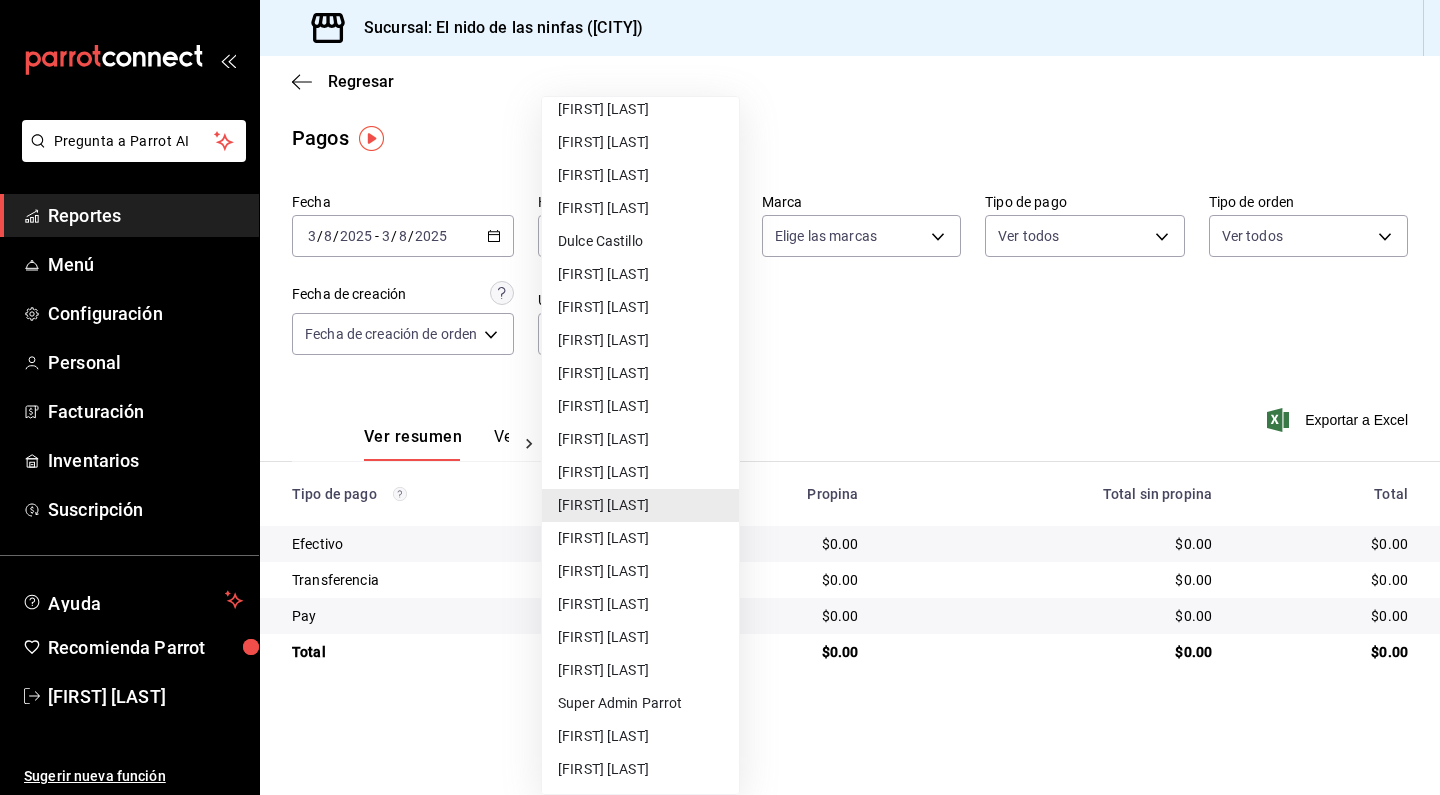 scroll, scrollTop: 78, scrollLeft: 0, axis: vertical 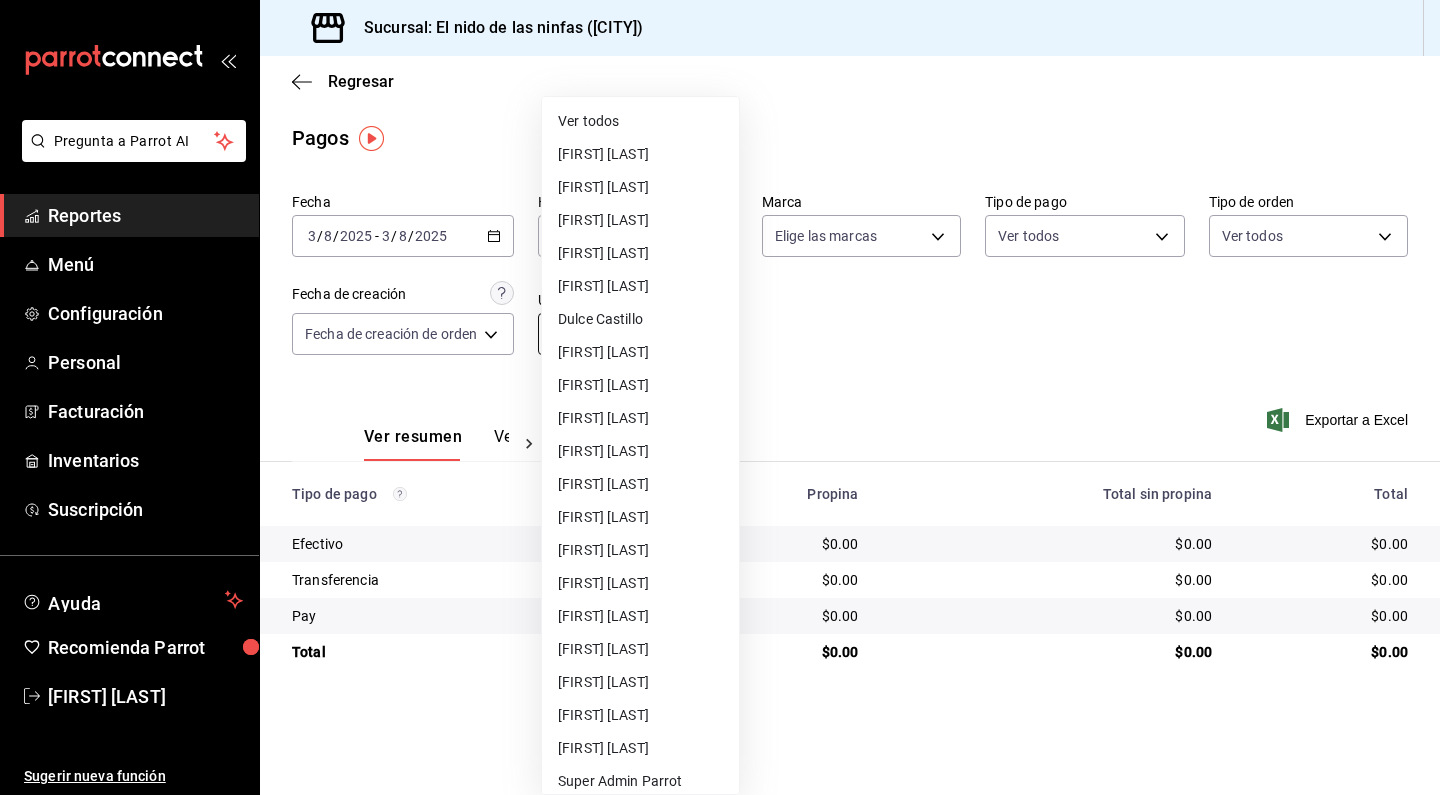 click on "Pregunta a Parrot AI Reportes   Menú   Configuración   Personal   Facturación   Inventarios   Suscripción   Ayuda Recomienda Parrot   [FIRST] [LAST]   Sugerir nueva función   Sucursal: El nido de las ninfas ([CITY]) Regresar Pagos Fecha 2025-08-03 3 / 8 / 2025 - 2025-08-03 3 / 8 / 2025 Hora inicio 00:00 Hora inicio Hora fin 23:59 Hora fin Marca Elige las marcas Tipo de pago Ver todos Tipo de orden Ver todos Fecha de creación   Fecha de creación de orden ORDER Usuarios [FIRST] [LAST] [UUID] Ver resumen Ver pagos Exportar a Excel Tipo de pago   Propina Total sin propina Total Efectivo $0.00 $0.00 $0.00 Transferencia $0.00 $0.00 $0.00 Pay $0.00 $0.00 $0.00 Total $0.00 $0.00 $0.00 GANA 1 MES GRATIS EN TU SUSCRIPCIÓN AQUÍ ¿Recuerdas cómo empezó tu restaurante?
Hoy puedes ayudar a un colega a tener el mismo cambio que tú viviste.
Recomienda Parrot directamente desde tu Portal Administrador.
Es fácil y rápido.
🎁 Por cada restaurante que se una, ganas 1 mes gratis." at bounding box center [720, 397] 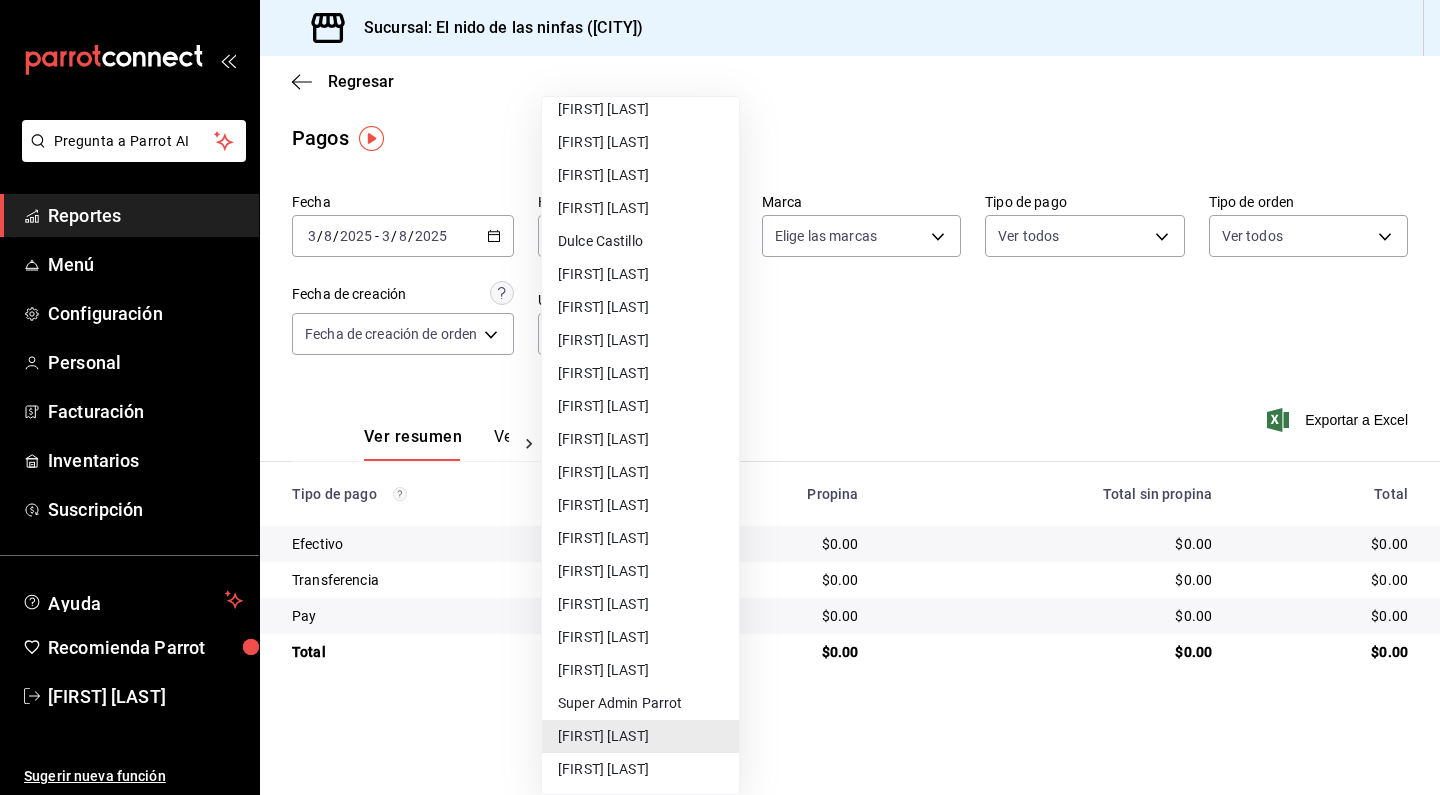 click on "[FIRST] [LAST]" at bounding box center [640, 670] 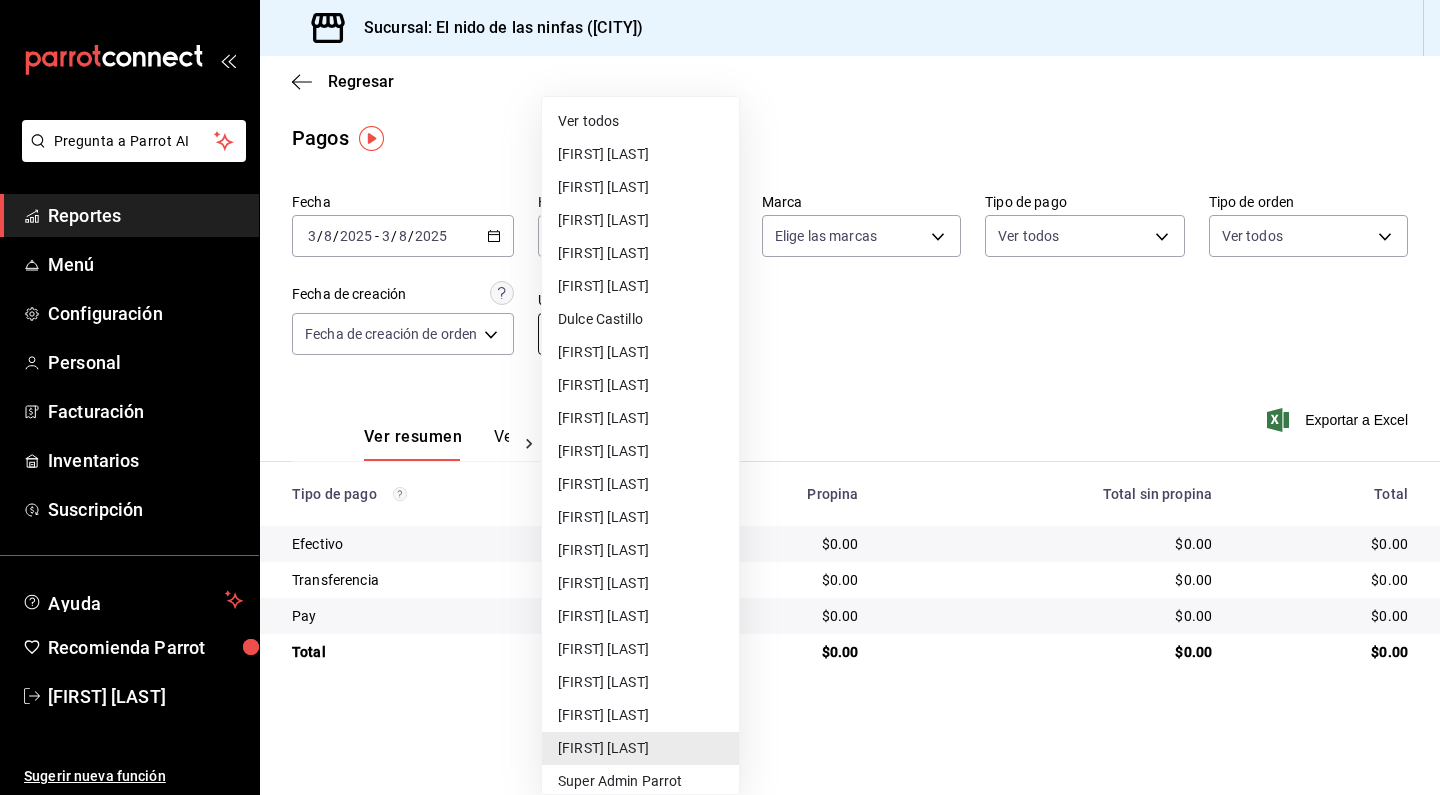 click on "Pregunta a Parrot AI Reportes   Menú   Configuración   Personal   Facturación   Inventarios   Suscripción   Ayuda Recomienda Parrot   [FIRST] [LAST]   Sugerir nueva función   Sucursal: El nido de las ninfas ([CITY]) Regresar Pagos Fecha 2025-08-03 3 / 8 / 2025 - 2025-08-03 3 / 8 / 2025 Hora inicio 00:00 Hora inicio Hora fin 23:59 Hora fin Marca Elige las marcas Tipo de pago Ver todos Tipo de orden Ver todos Fecha de creación   Fecha de creación de orden ORDER Usuarios [FIRST] [LAST] [UUID] Ver resumen Ver pagos Exportar a Excel Tipo de pago   Propina Total sin propina Total Efectivo $0.00 $0.00 $0.00 Transferencia $0.00 $0.00 $0.00 Pay $0.00 $0.00 $0.00 Total $0.00 $0.00 $0.00 GANA 1 MES GRATIS EN TU SUSCRIPCIÓN AQUÍ ¿Recuerdas cómo empezó tu restaurante?
Hoy puedes ayudar a un colega a tener el mismo cambio que tú viviste.
Recomienda Parrot directamente desde tu Portal Administrador.
Es fácil y rápido.
🎁 Por cada restaurante que se una, ganas 1 mes gratis." at bounding box center [720, 397] 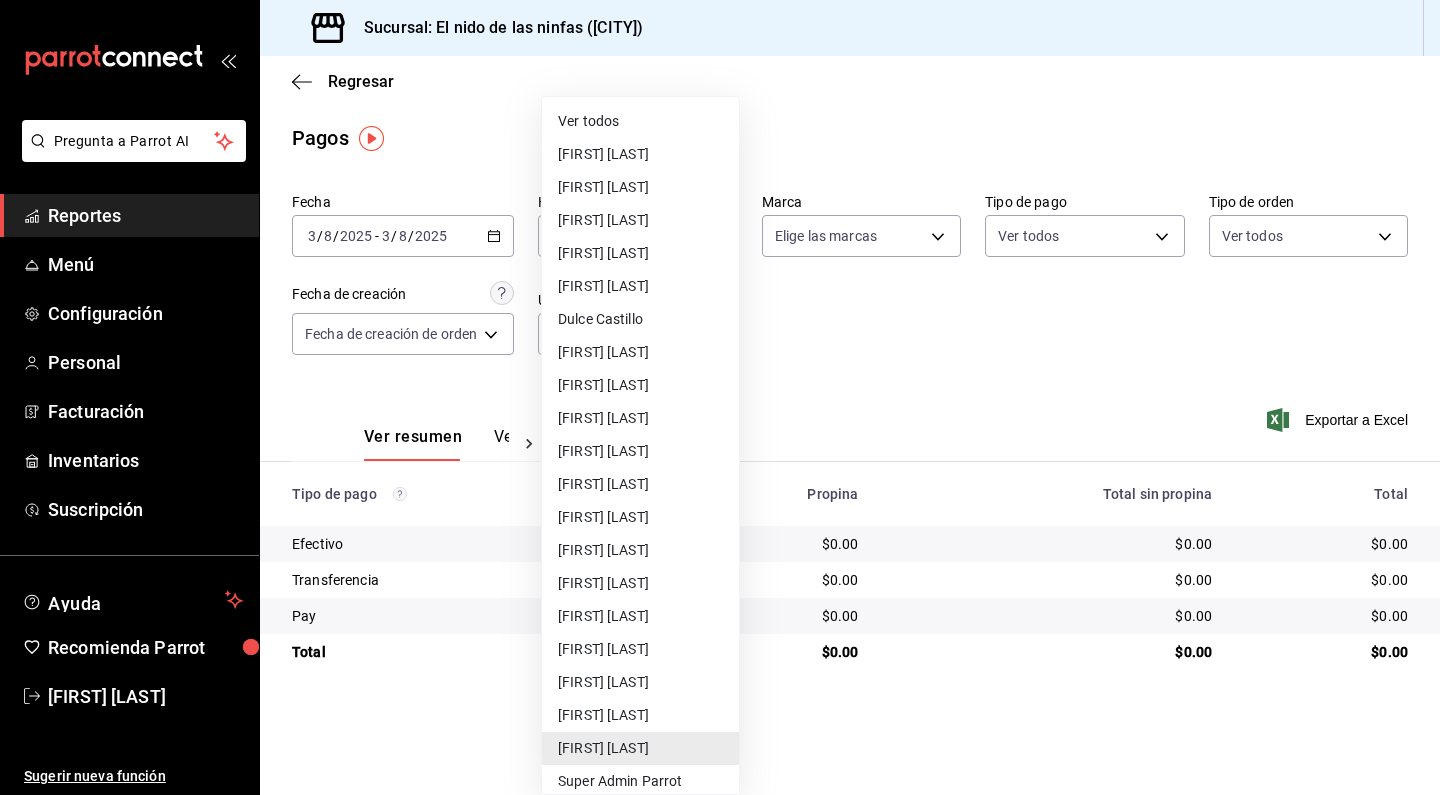 click on "[FIRST] [LAST]" at bounding box center [640, 649] 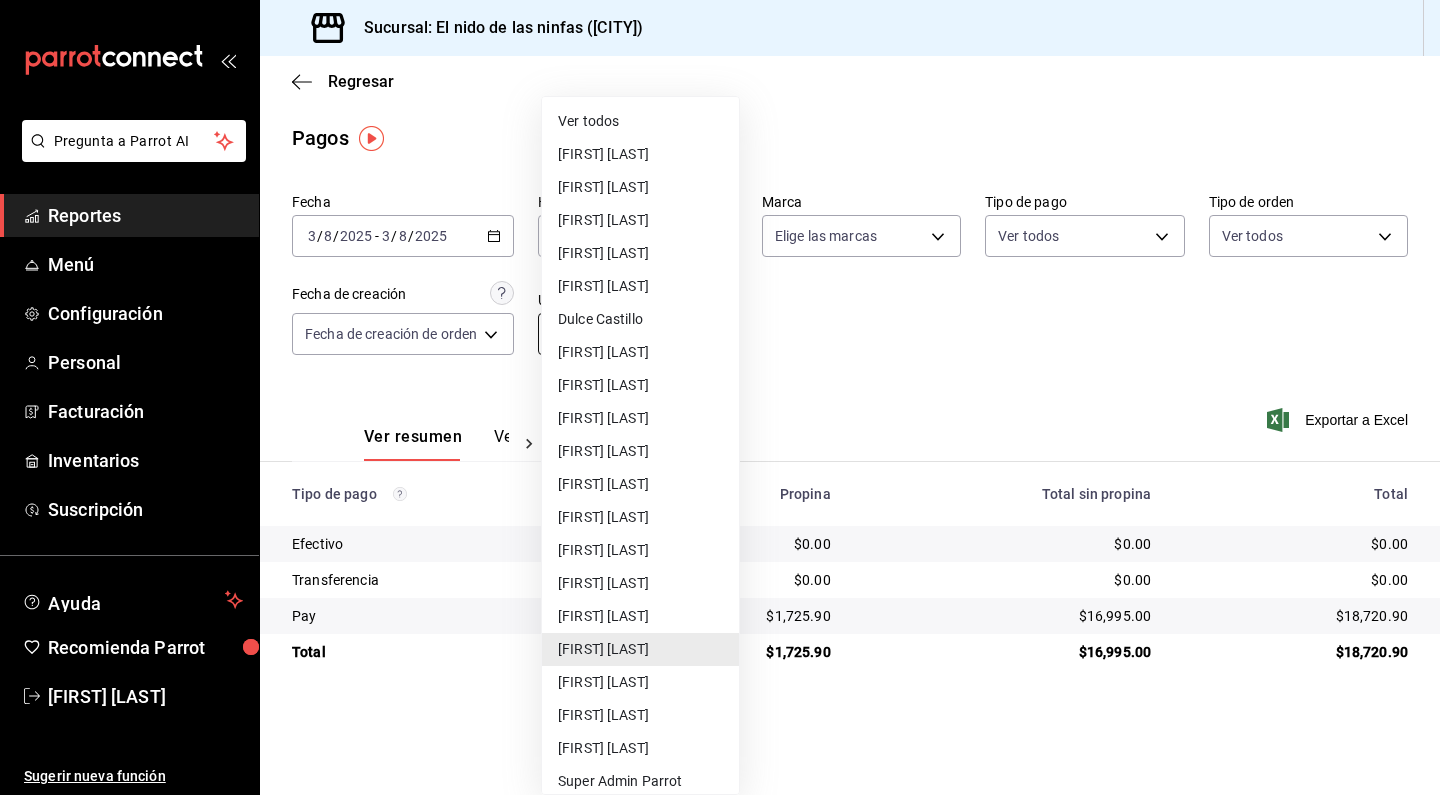 click on "Pregunta a Parrot AI Reportes   Menú   Configuración   Personal   Facturación   Inventarios   Suscripción   Ayuda Recomienda Parrot   [FIRST] [LAST]   Sugerir nueva función   Sucursal: El nido de las ninfas ([CITY]) Regresar Pagos Fecha 2025-08-03 3 / 8 / 2025 - 2025-08-03 3 / 8 / 2025 Hora inicio 00:00 Hora inicio Hora fin 23:59 Hora fin Marca Elige las marcas Tipo de pago Ver todos Tipo de orden Ver todos Fecha de creación   Fecha de creación de orden ORDER Usuarios [FIRST] [LAST] [UUID] Ver resumen Ver pagos Exportar a Excel Tipo de pago   Propina Total sin propina Total Efectivo $0.00 $0.00 $0.00 Transferencia $0.00 $0.00 $0.00 Pay $1,725.90 $16,995.00 $18,720.90 Total $1,725.90 $16,995.00 $18,720.90 GANA 1 MES GRATIS EN TU SUSCRIPCIÓN AQUÍ Ver video tutorial Ir a video Pregunta a Parrot AI Reportes   Menú   Configuración   Personal   Facturación   Inventarios   Suscripción   Ayuda Recomienda Parrot   [FIRST] [LAST]   Sugerir nueva función   ([PHONE])" at bounding box center (720, 397) 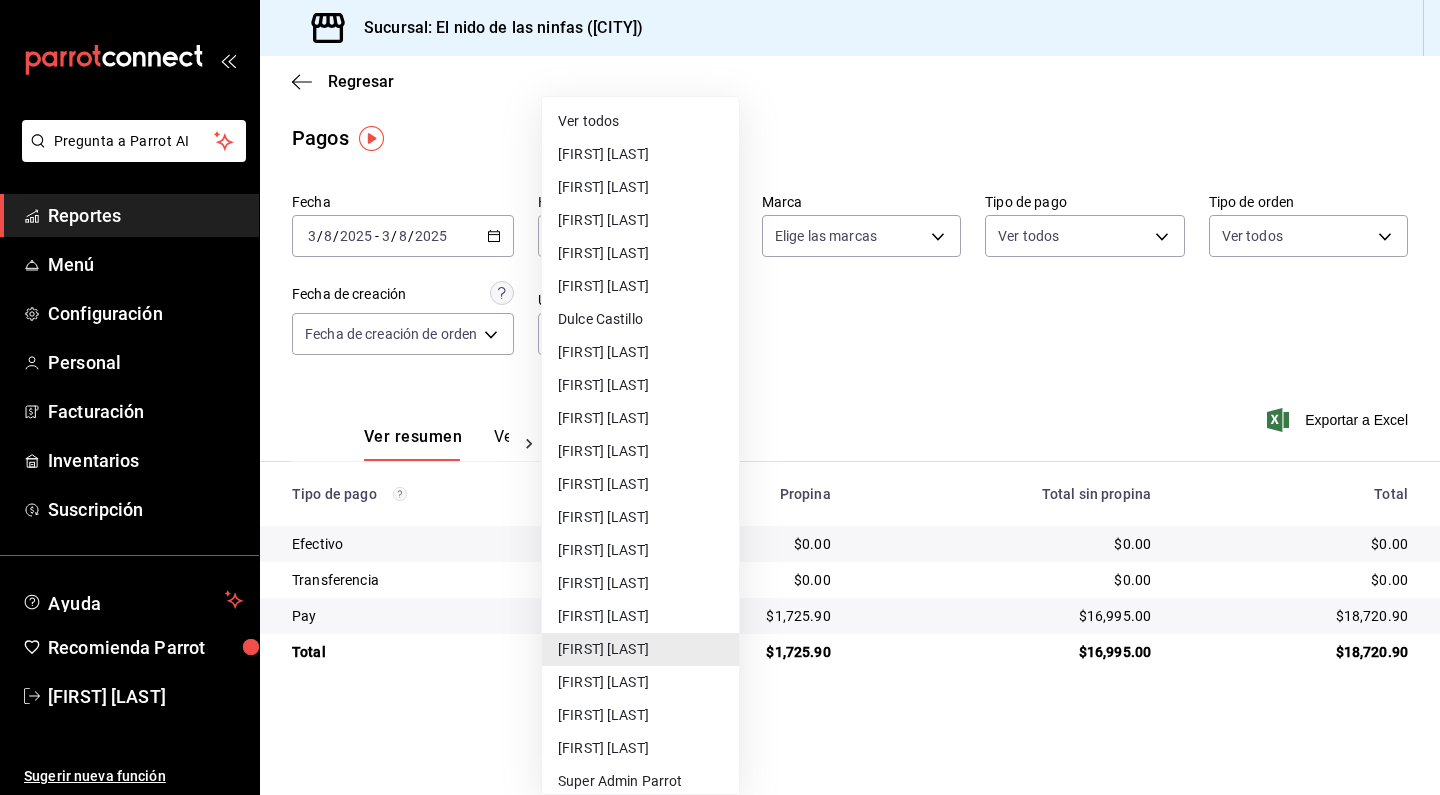 click on "[FIRST] [LAST]" at bounding box center (640, 385) 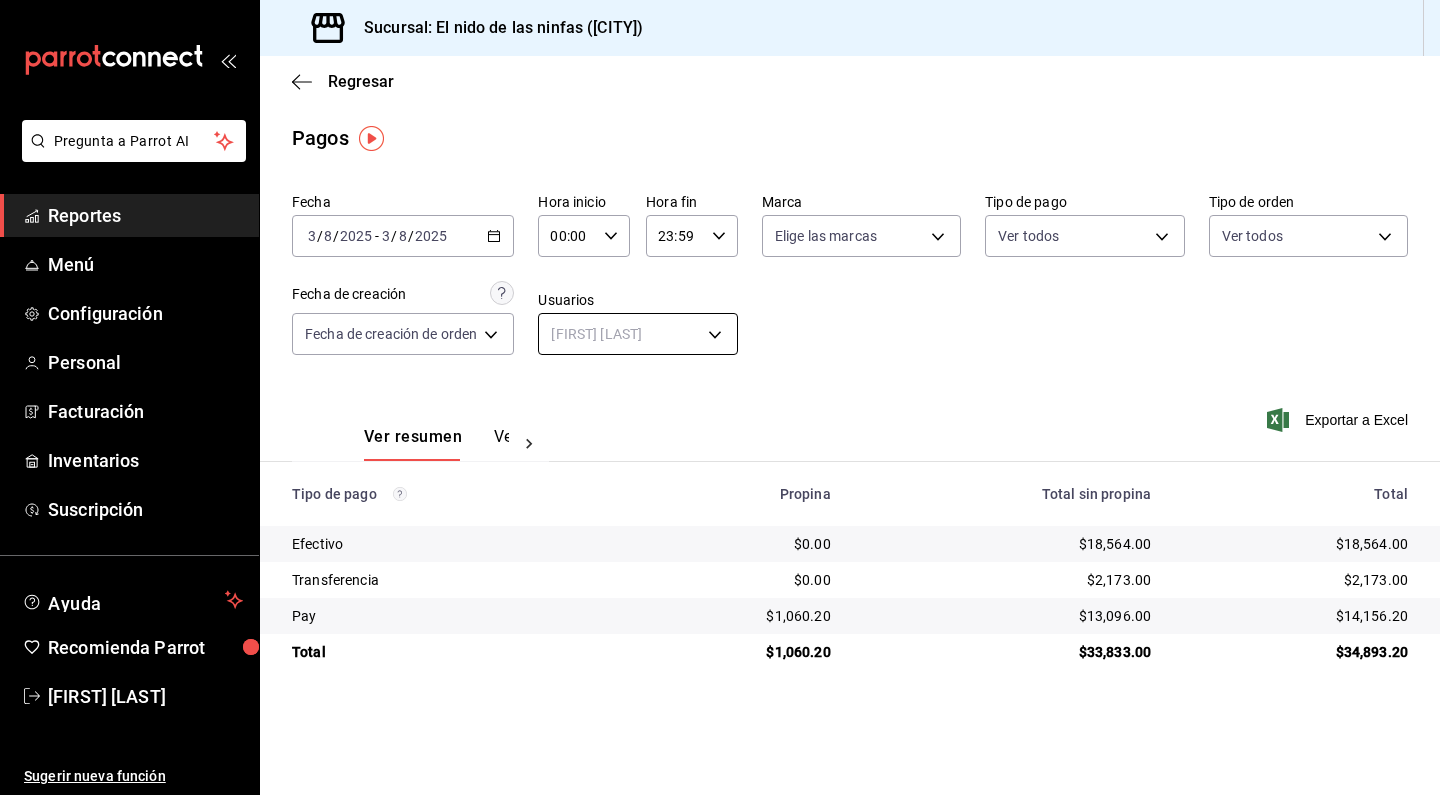 click on "Pregunta a Parrot AI Reportes   Menú   Configuración   Personal   Facturación   Inventarios   Suscripción   Ayuda Recomienda Parrot   [FIRST] [LAST]   Sugerir nueva función   Sucursal: El nido de las ninfas ([CITY]) Regresar Pagos Fecha 2025-08-03 3 / 8 / 2025 - 2025-08-03 3 / 8 / 2025 Hora inicio 00:00 Hora inicio Hora fin 23:59 Hora fin Marca Elige las marcas Tipo de pago Ver todos Tipo de orden Ver todos Fecha de creación   Fecha de creación de orden ORDER Usuarios [FIRST] [LAST] [UUID] Ver resumen Ver pagos Exportar a Excel Tipo de pago   Propina Total sin propina Total Efectivo $0.00 $18,564.00 $18,564.00 Transferencia $0.00 $2,173.00 $2,173.00 Pay $1,060.20 $13,096.00 $14,156.20 Total $1,060.20 $33,833.00 $34,893.20 GANA 1 MES GRATIS EN TU SUSCRIPCIÓN AQUÍ Ver video tutorial Ir a video Pregunta a Parrot AI Reportes   Menú   Configuración   Personal   Facturación   Inventarios   Suscripción   Ayuda Recomienda Parrot   [FIRST] [LAST]   Sugerir nueva función" at bounding box center (720, 397) 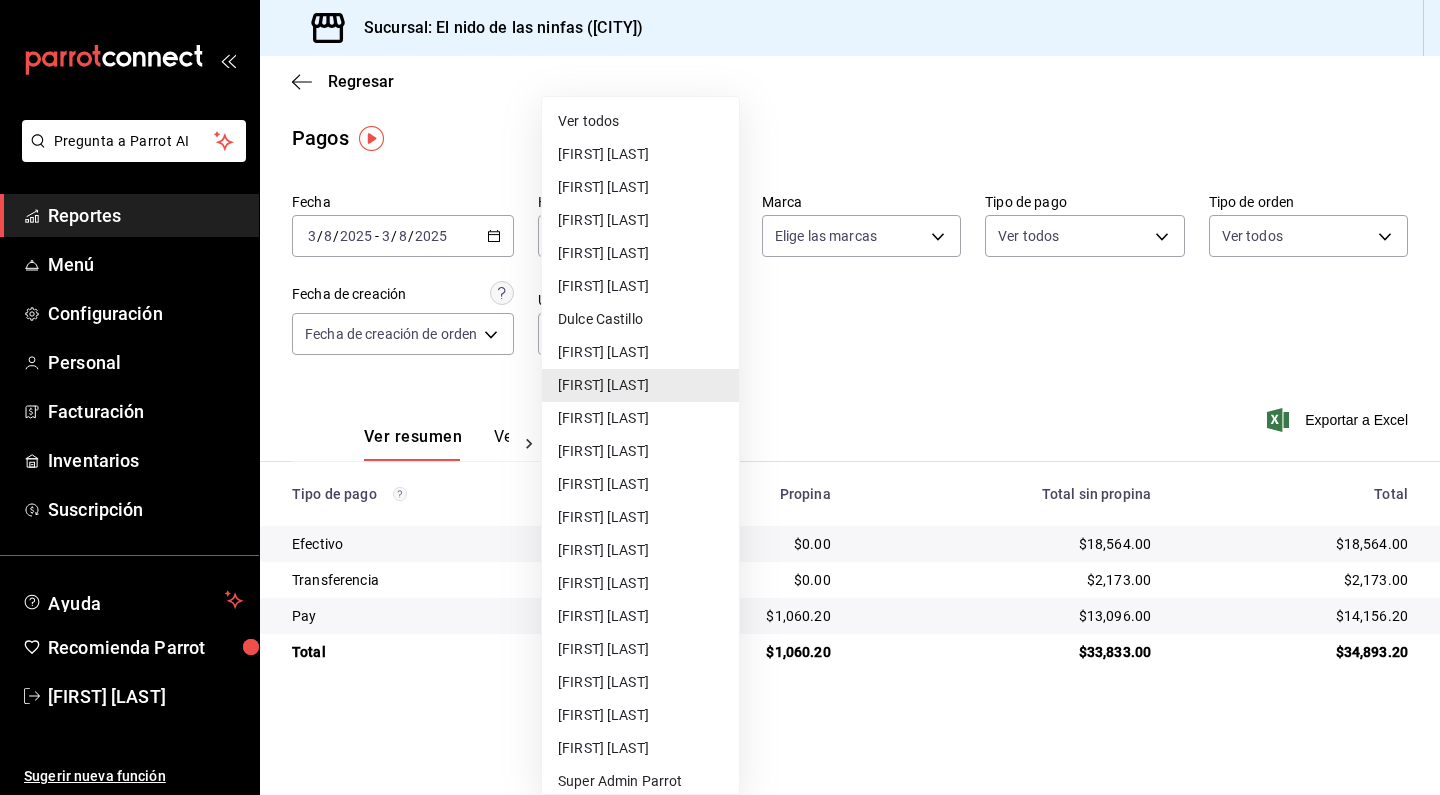 click on "[FIRST] [LAST]" at bounding box center (640, 187) 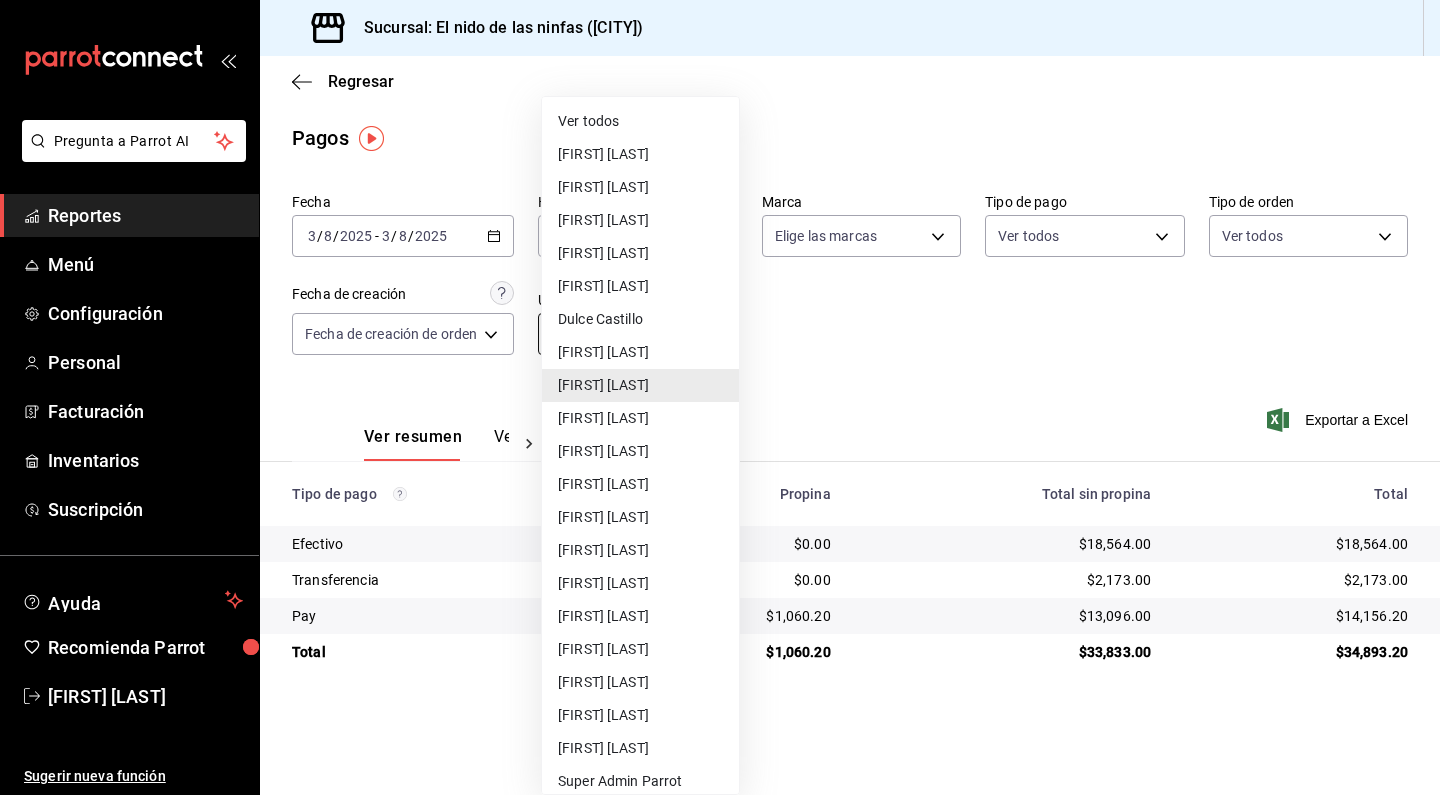 type on "[UUID]" 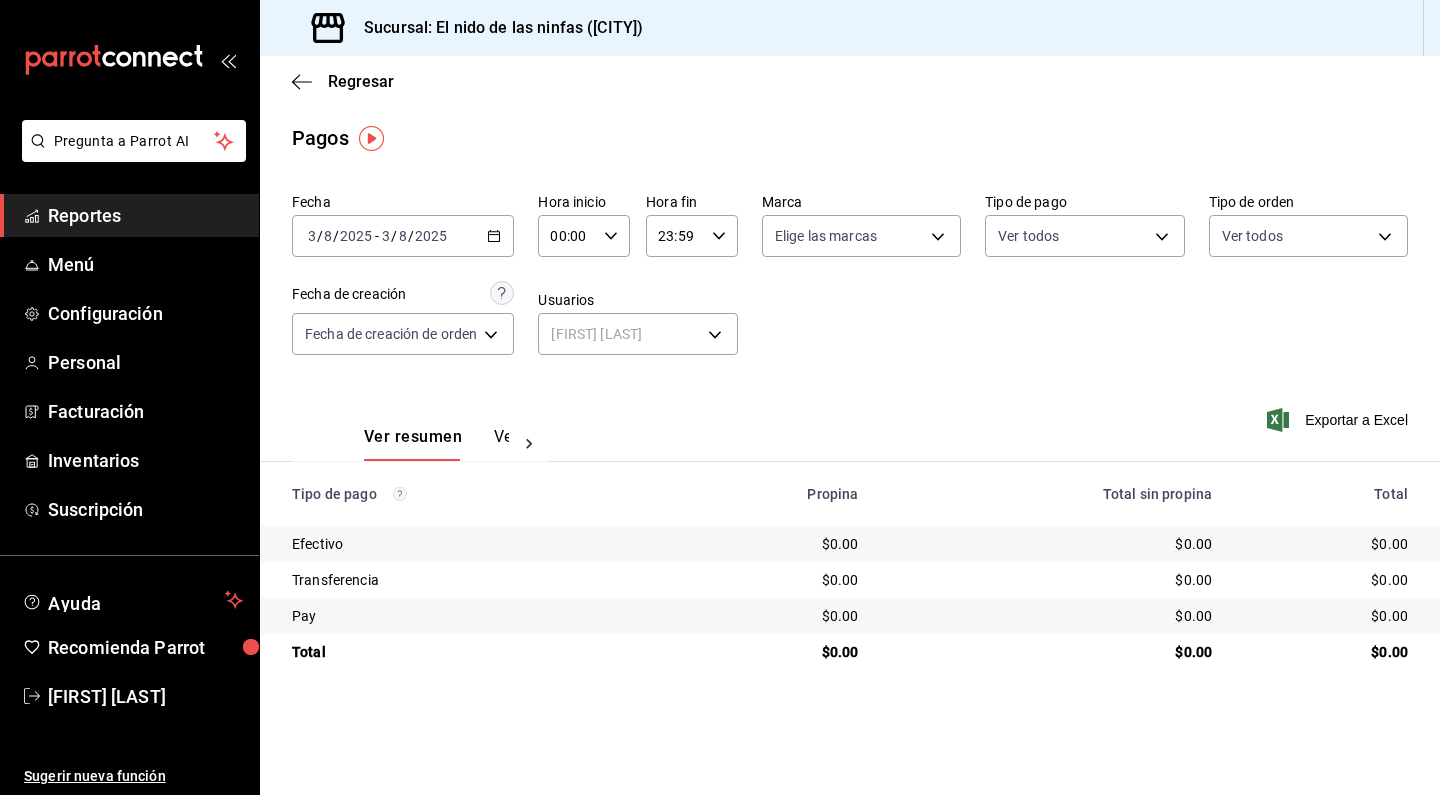 click on "Reportes" at bounding box center [129, 215] 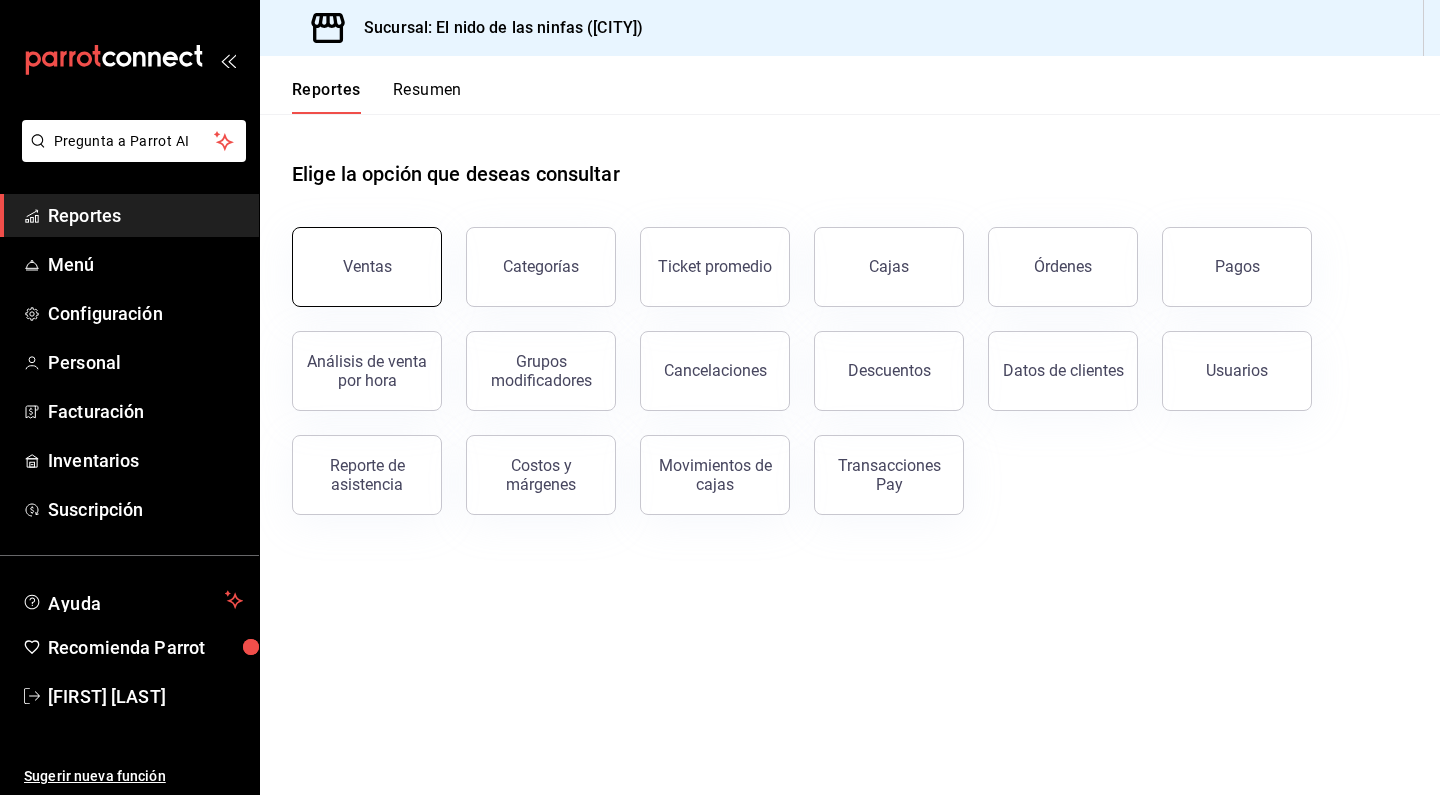 click on "Ventas" at bounding box center [367, 266] 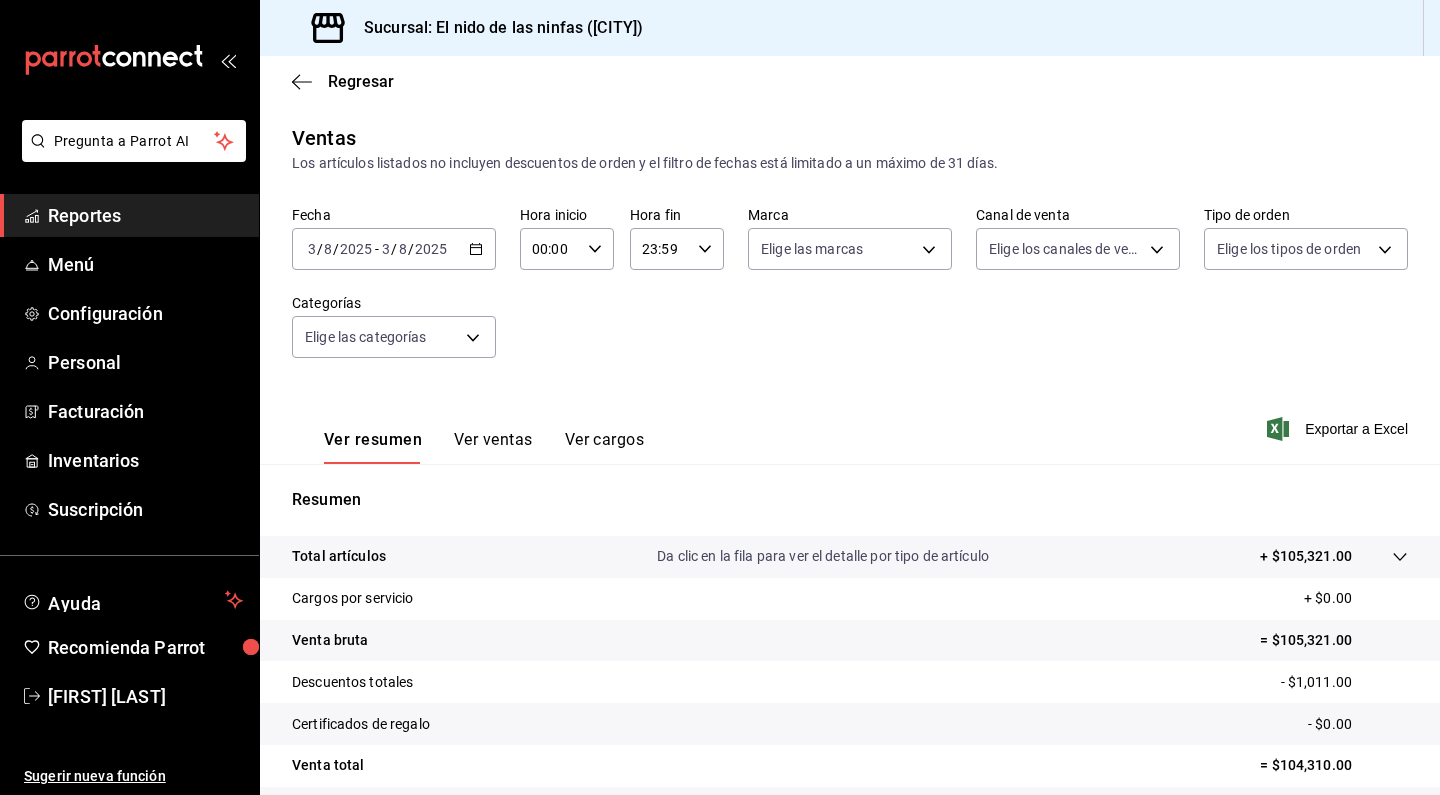 scroll, scrollTop: 163, scrollLeft: 0, axis: vertical 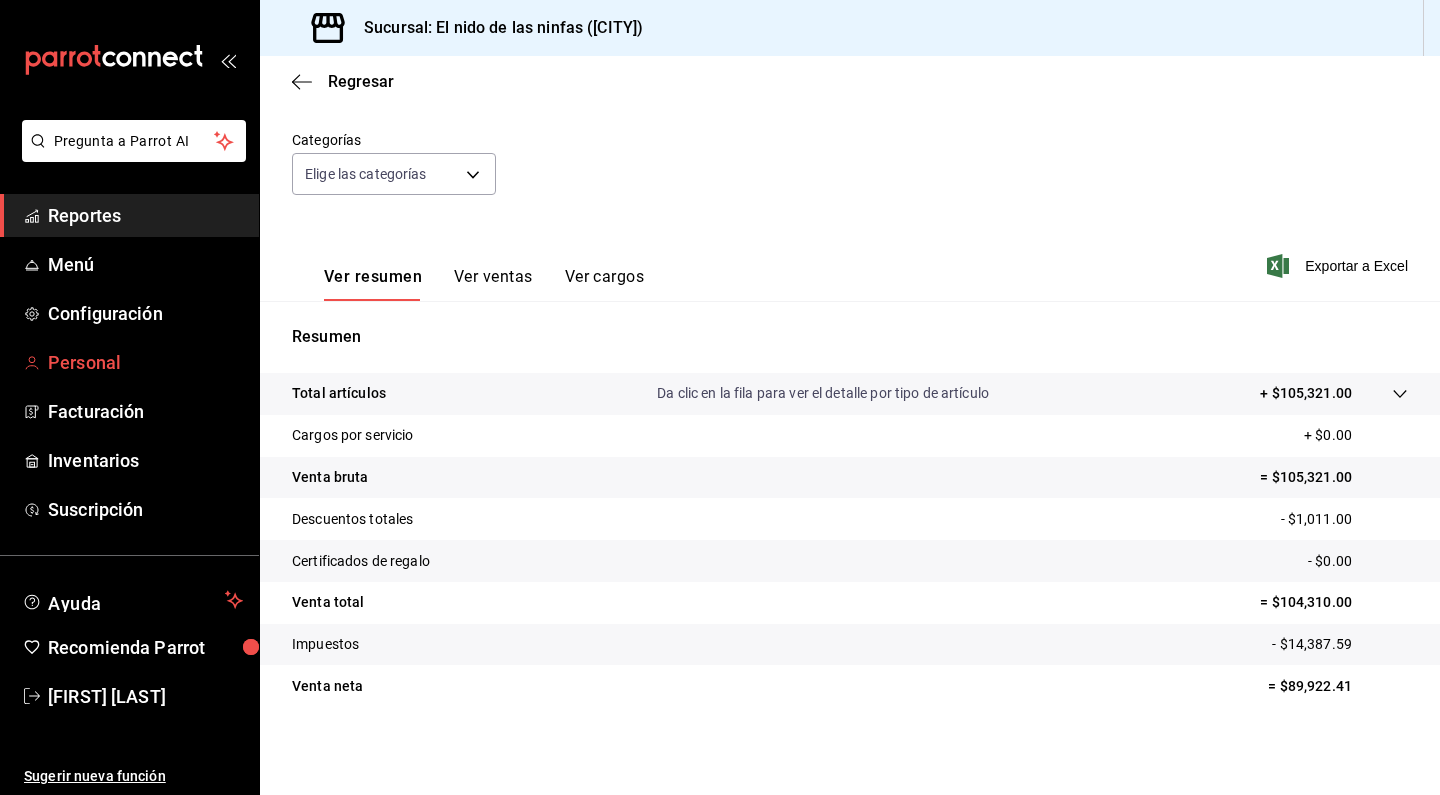 click on "Personal" at bounding box center [129, 362] 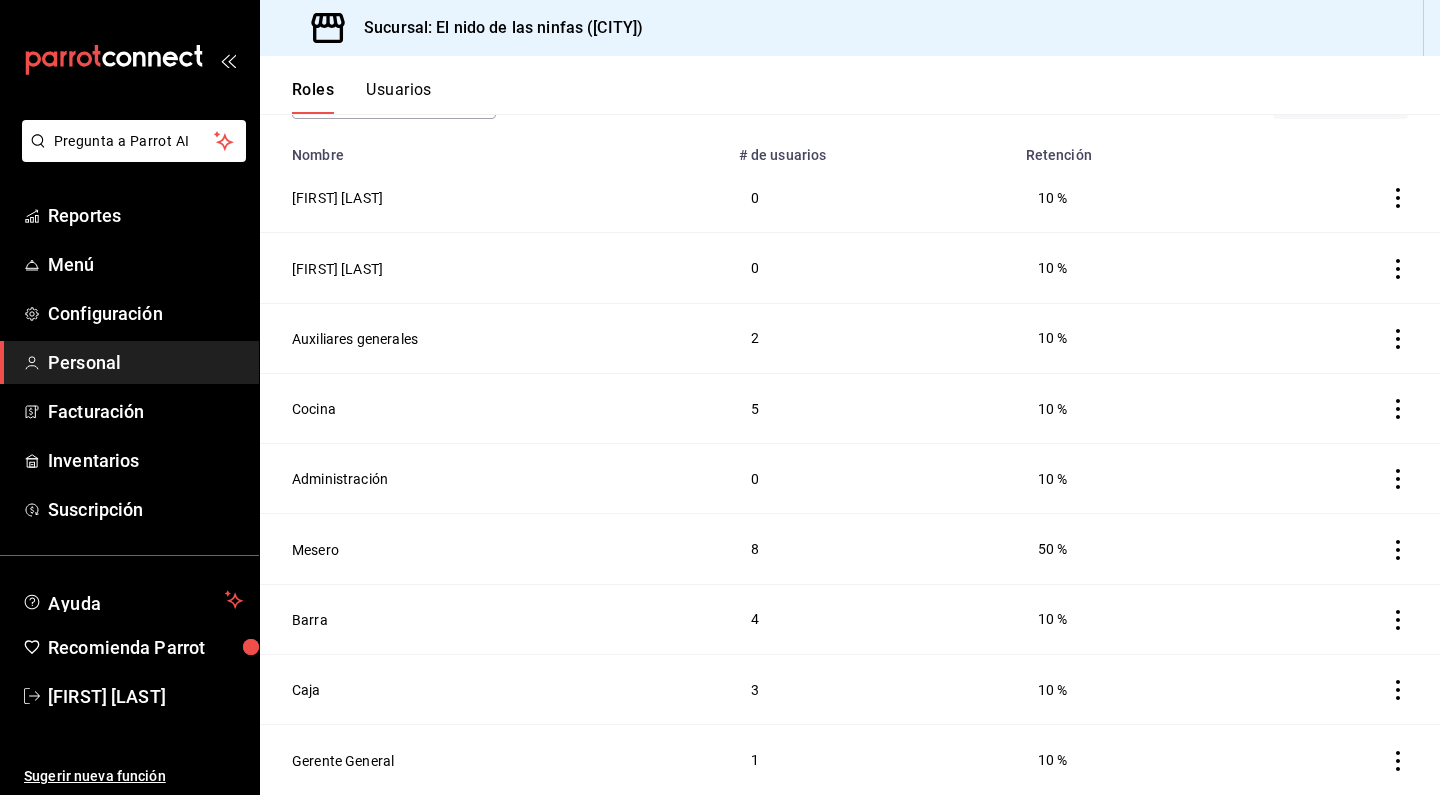 scroll, scrollTop: 152, scrollLeft: 0, axis: vertical 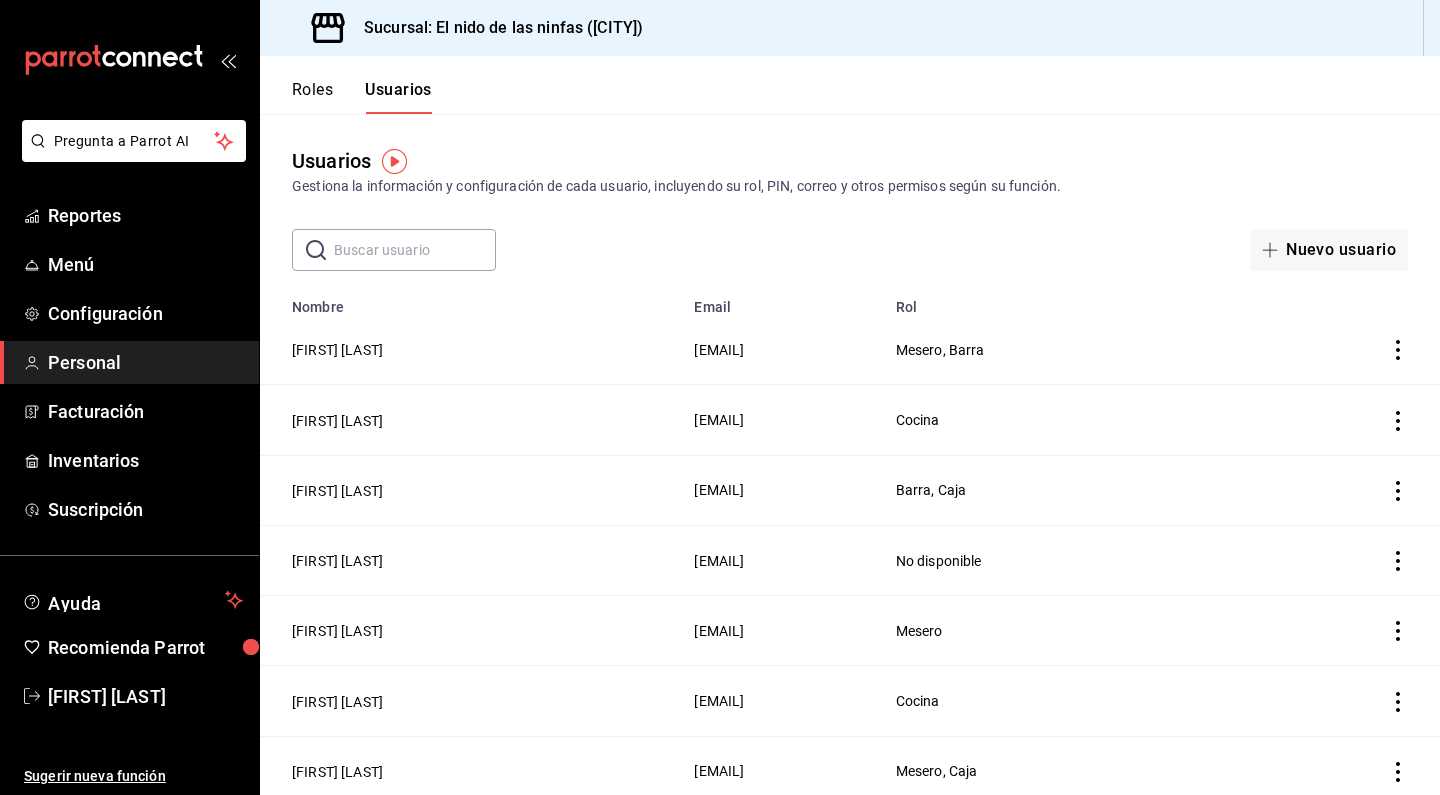click at bounding box center (415, 250) 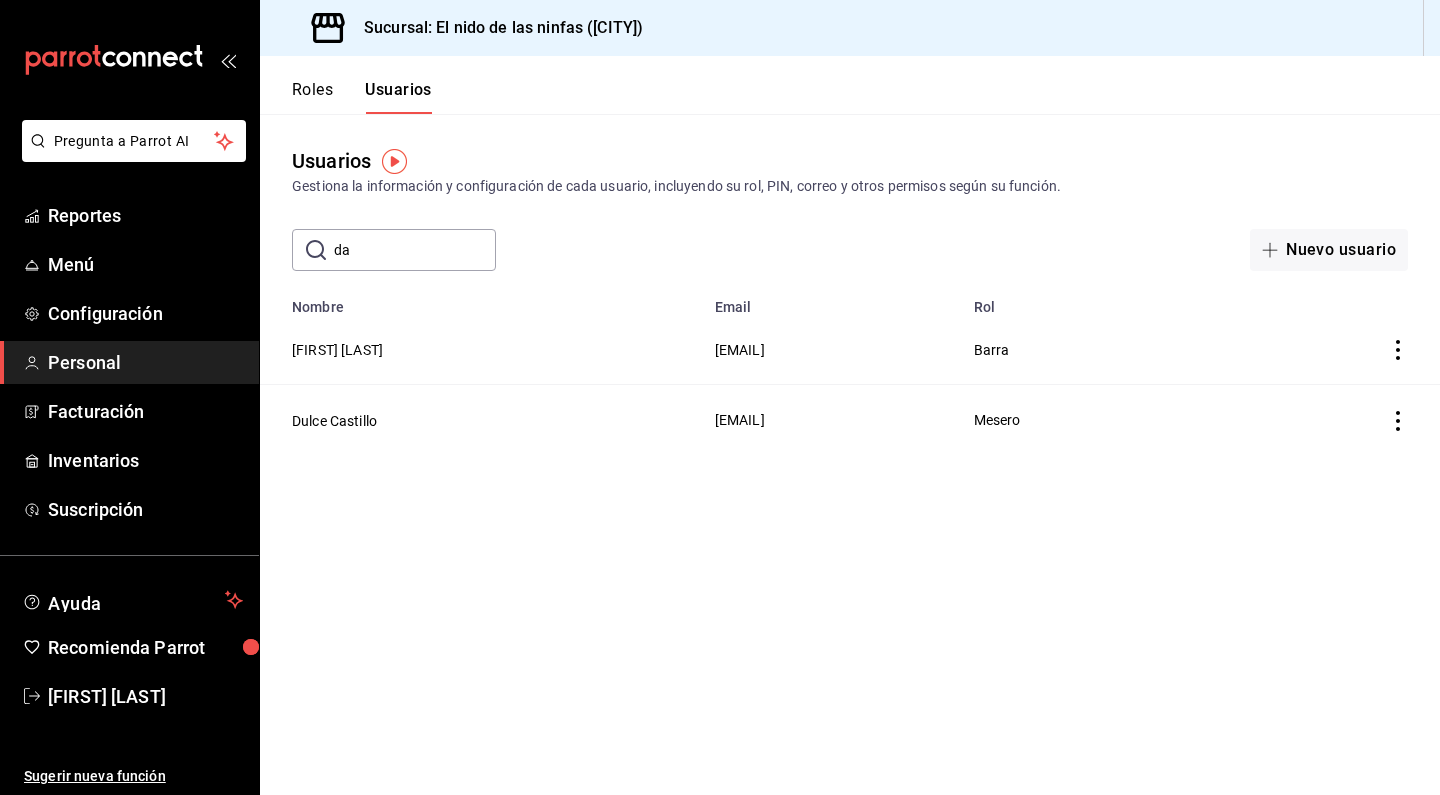 type on "d" 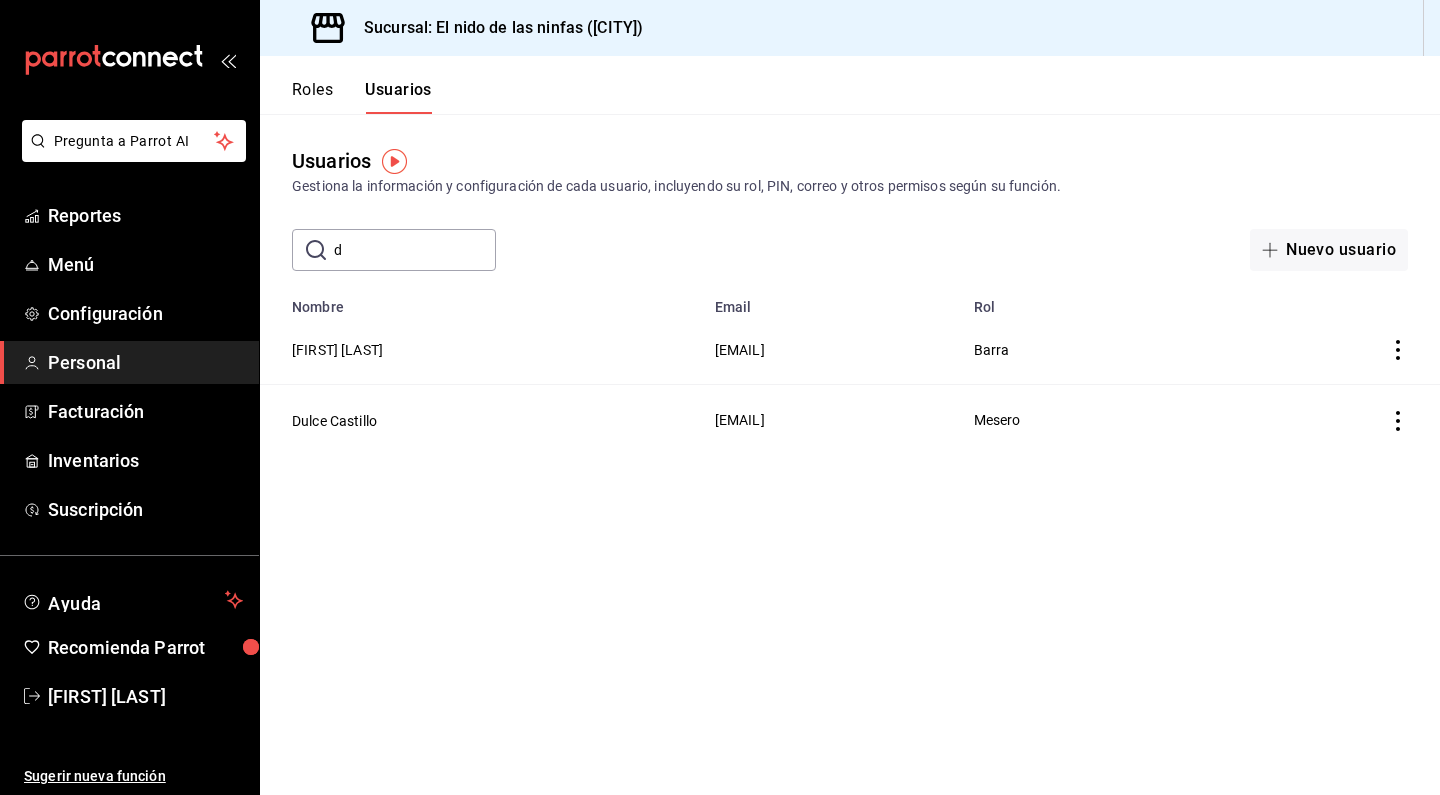type 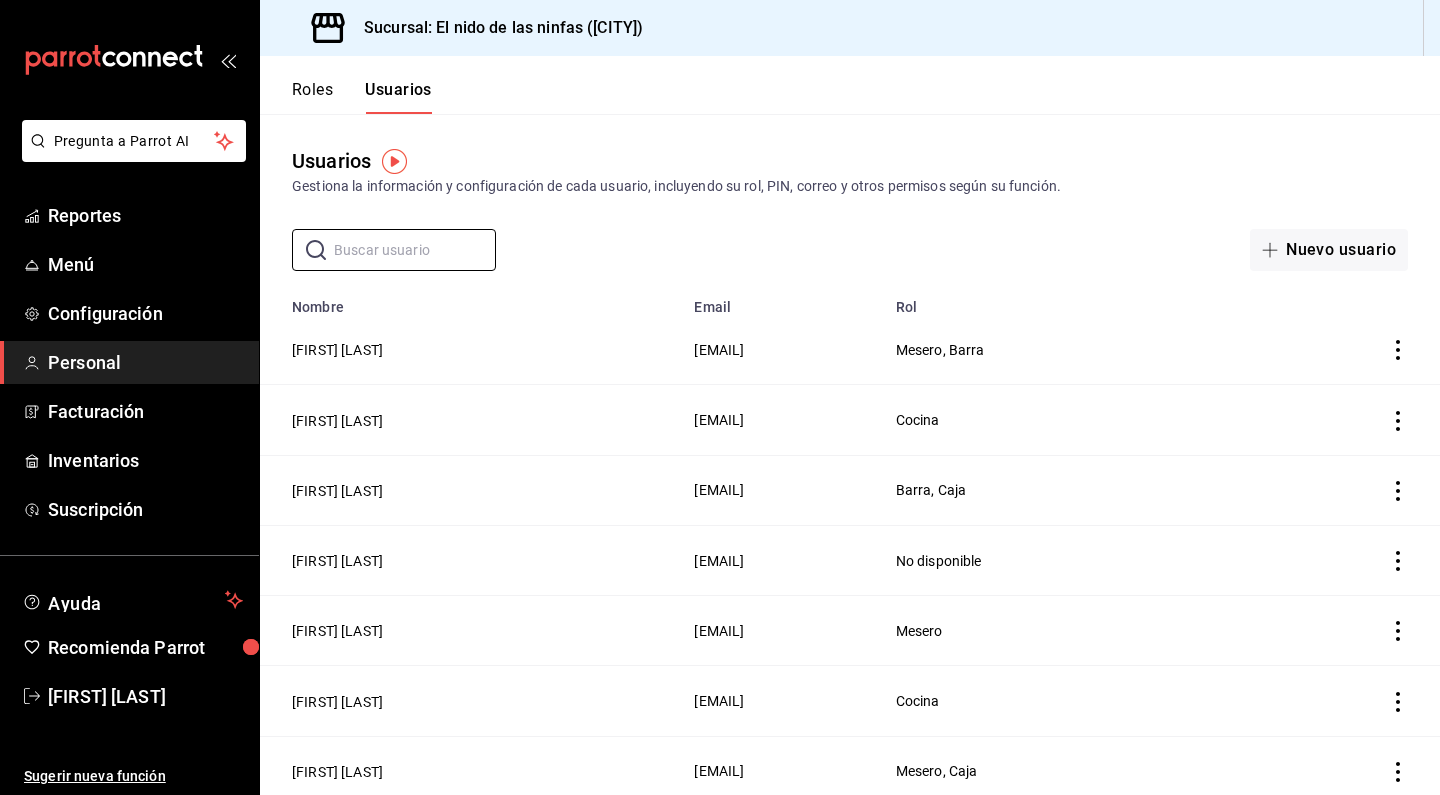 click on "Roles" at bounding box center (312, 97) 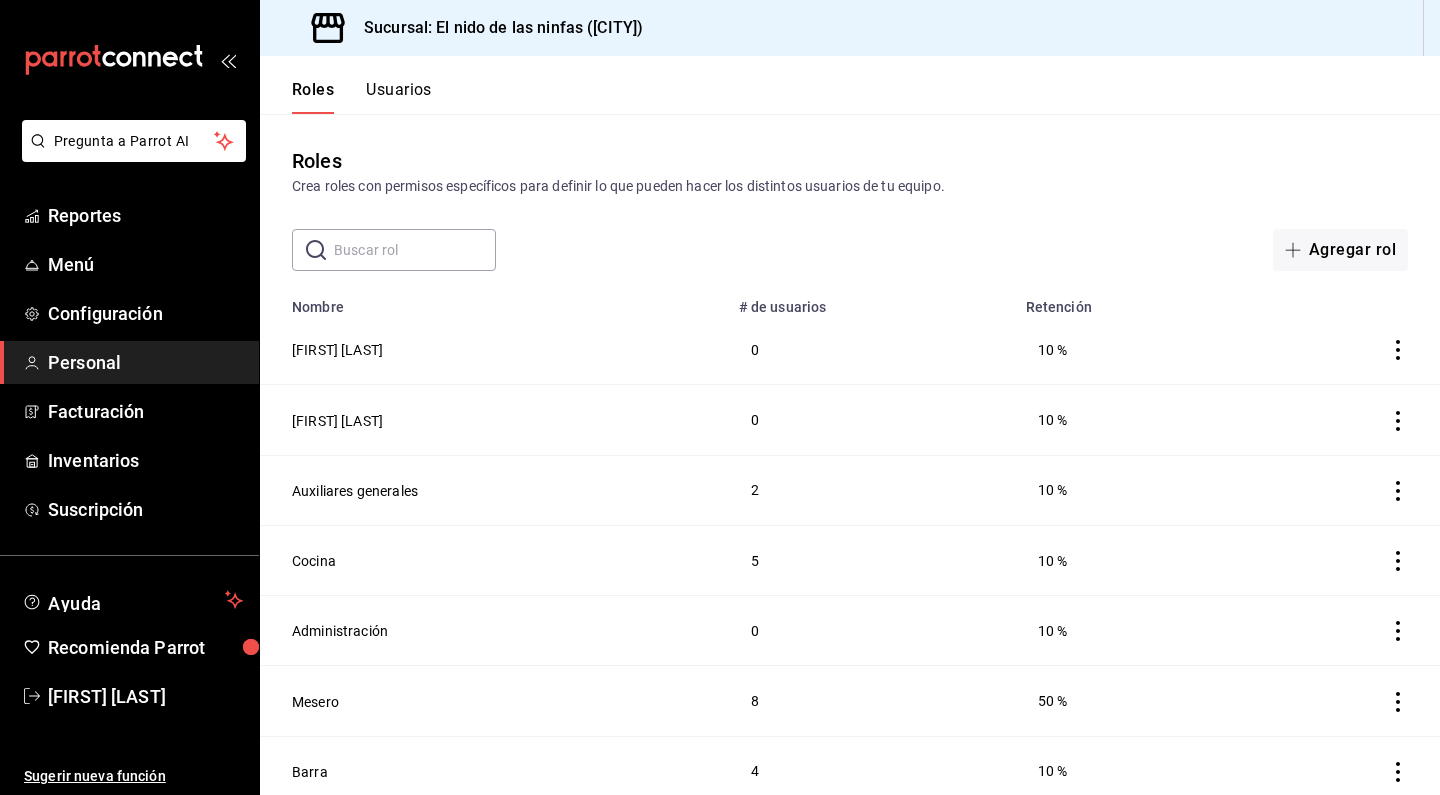 scroll, scrollTop: 152, scrollLeft: 0, axis: vertical 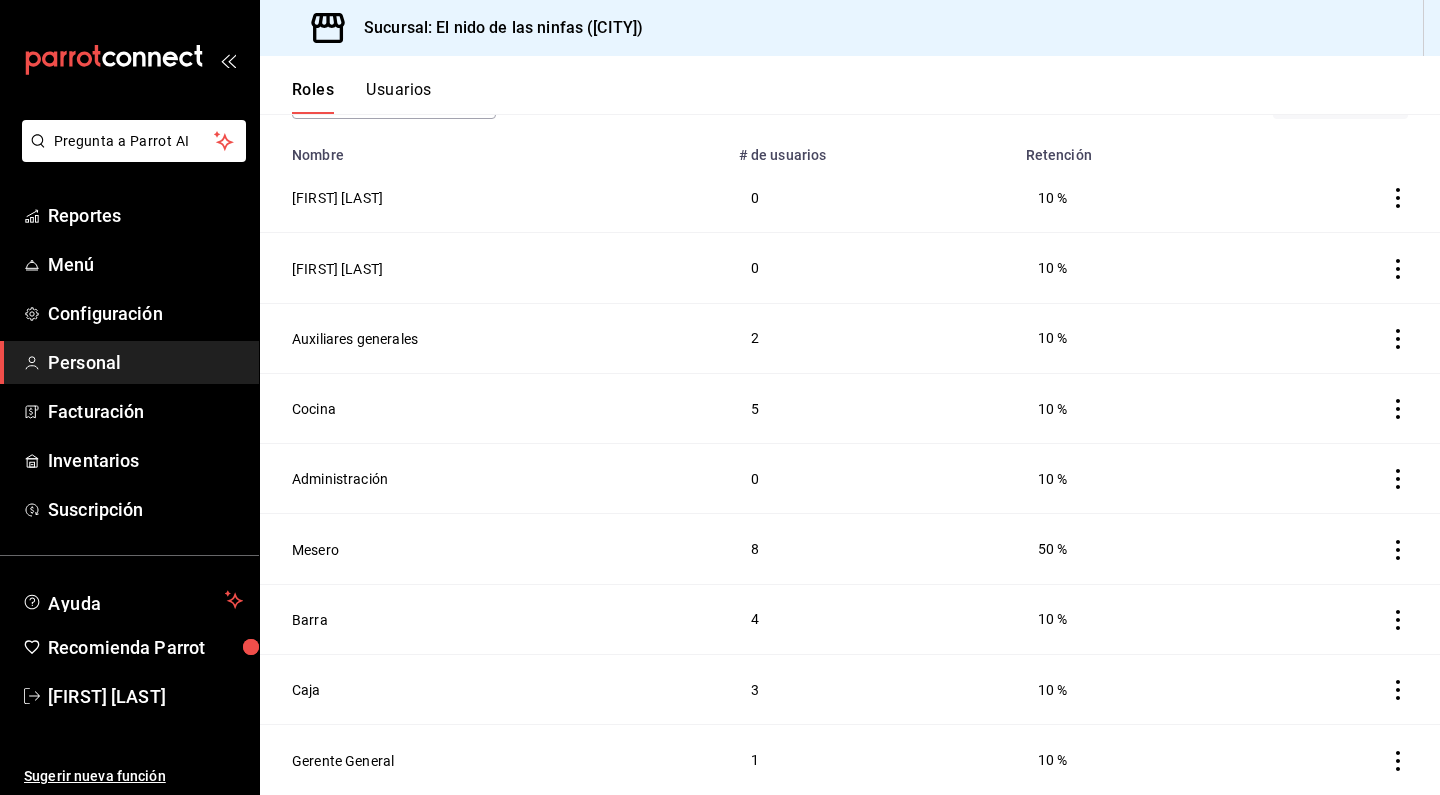 click on "Usuarios" at bounding box center [399, 97] 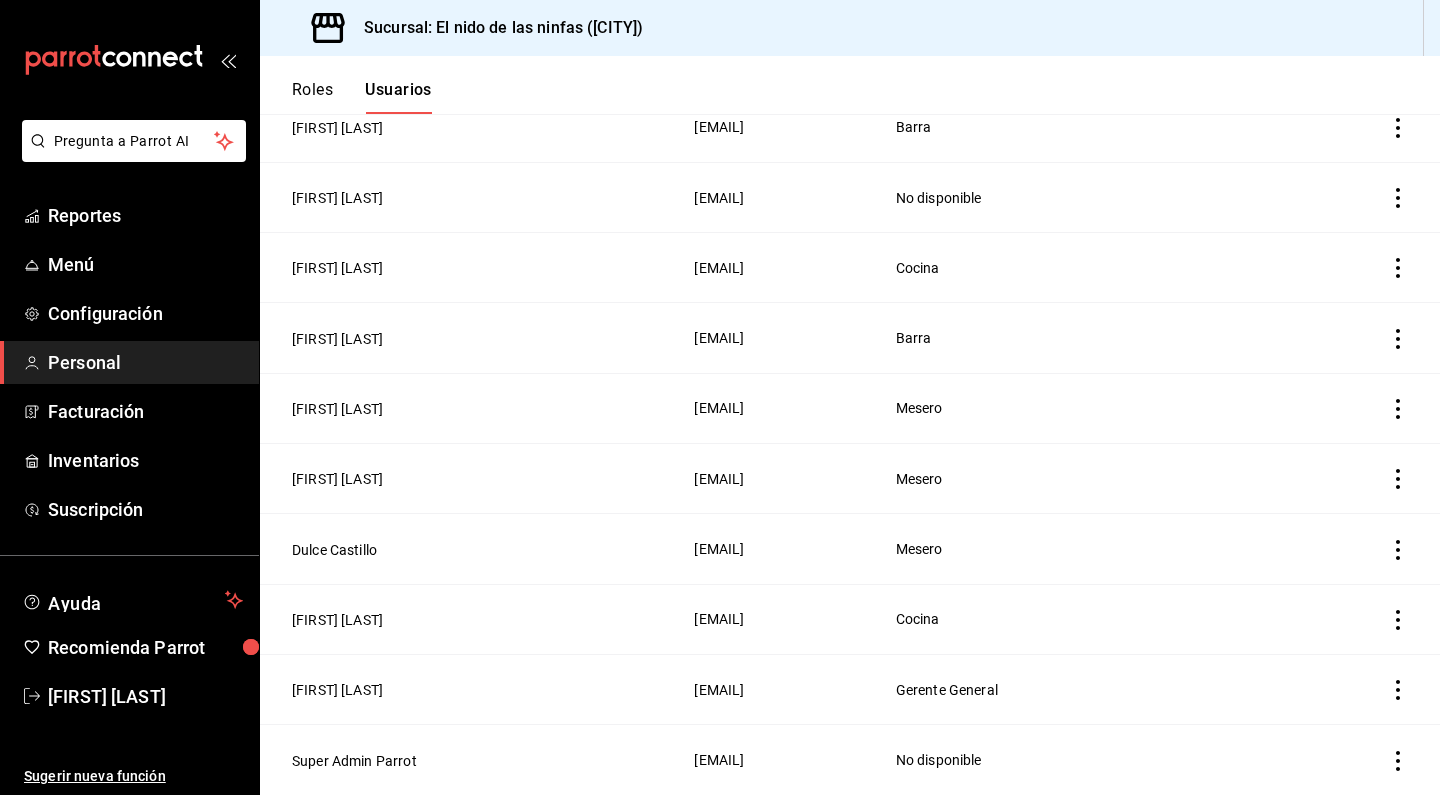 scroll, scrollTop: 1066, scrollLeft: 0, axis: vertical 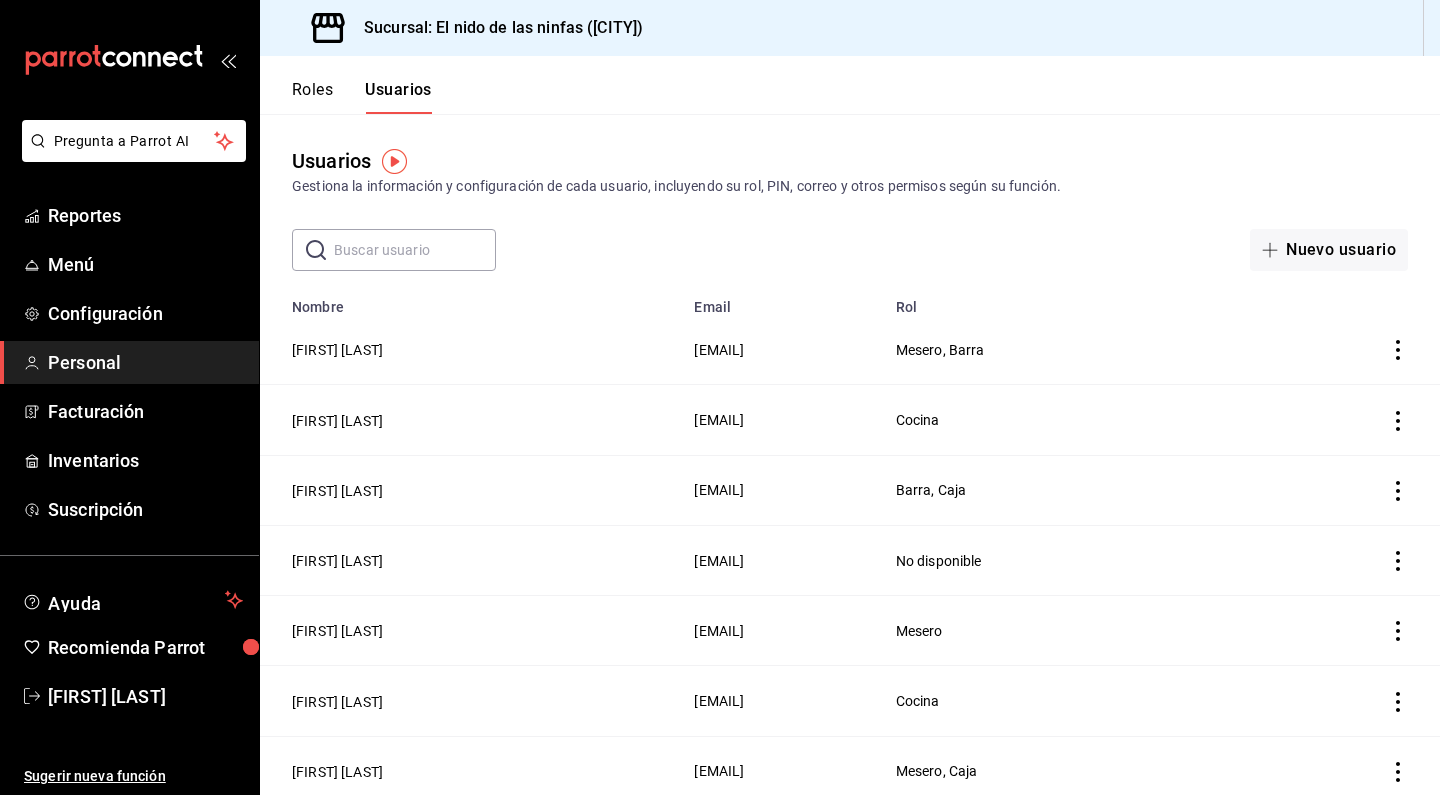 click at bounding box center [415, 250] 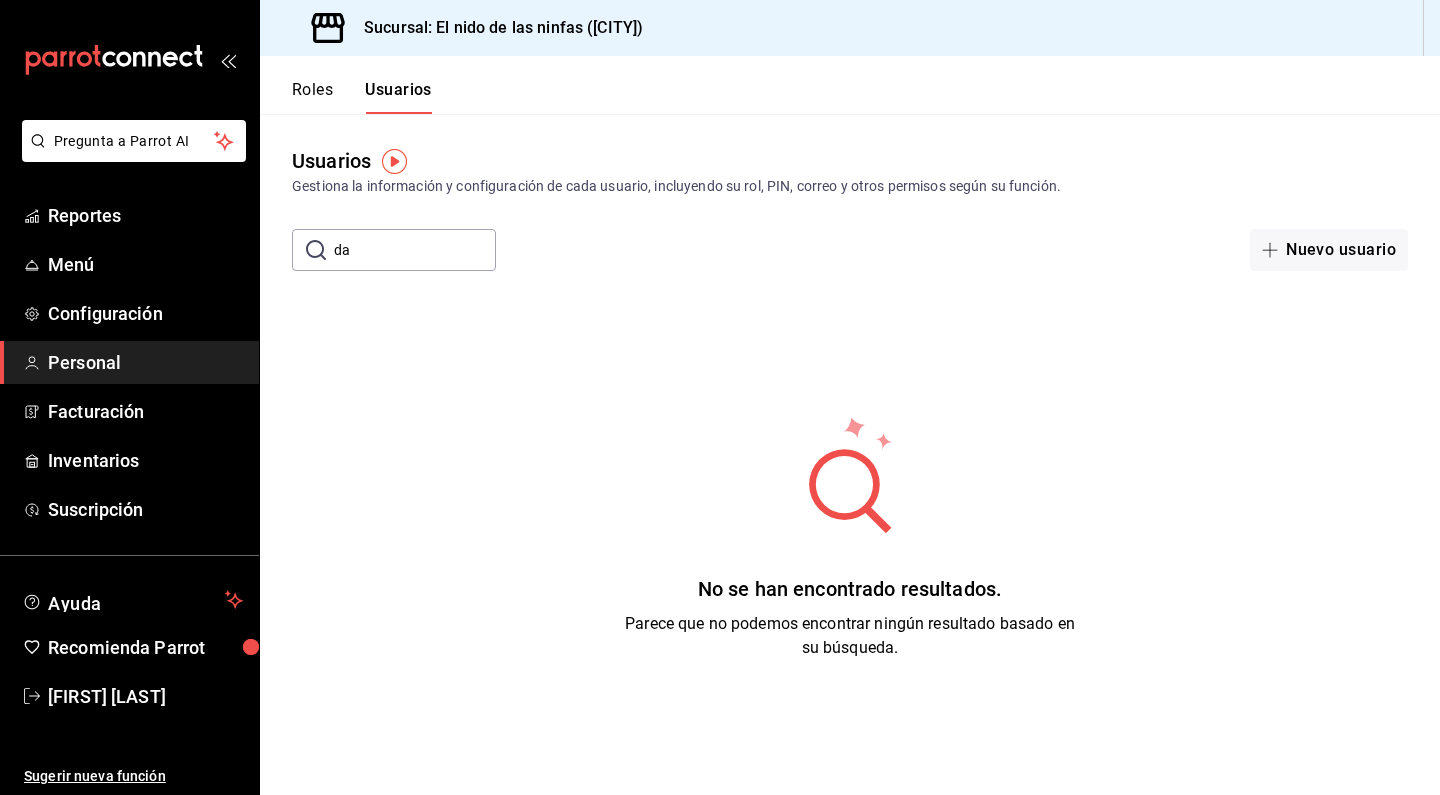 type on "d" 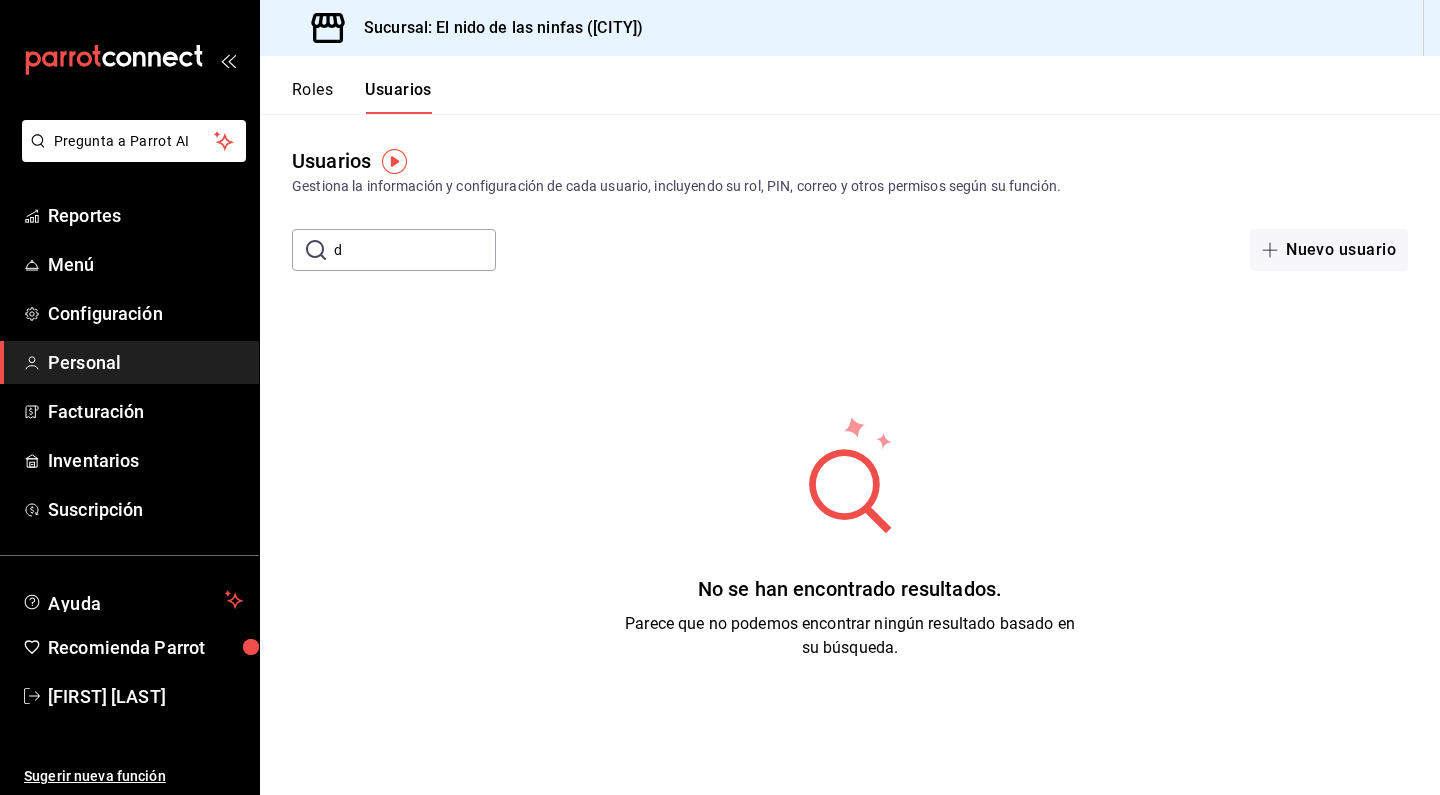 type 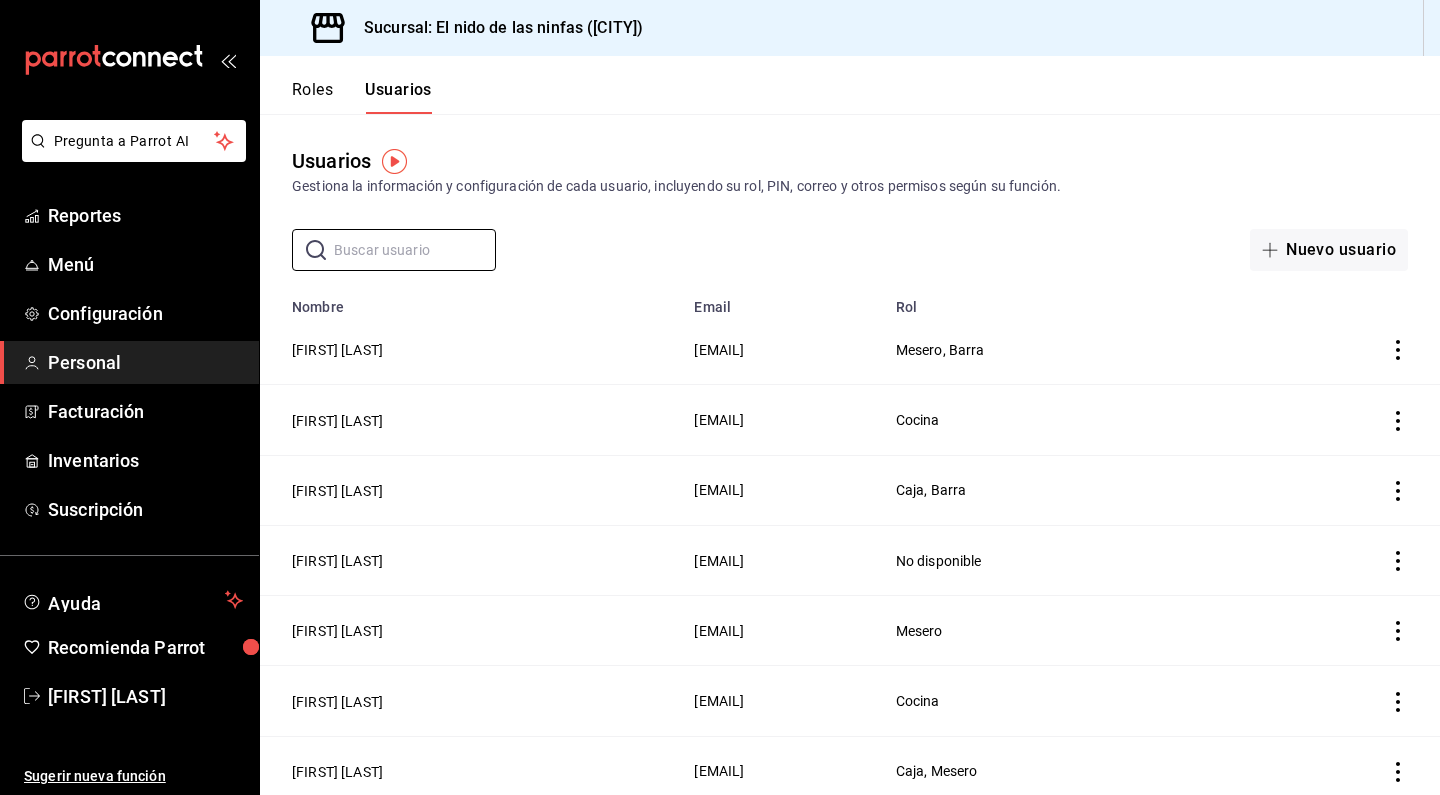 click on "Roles" at bounding box center [312, 97] 